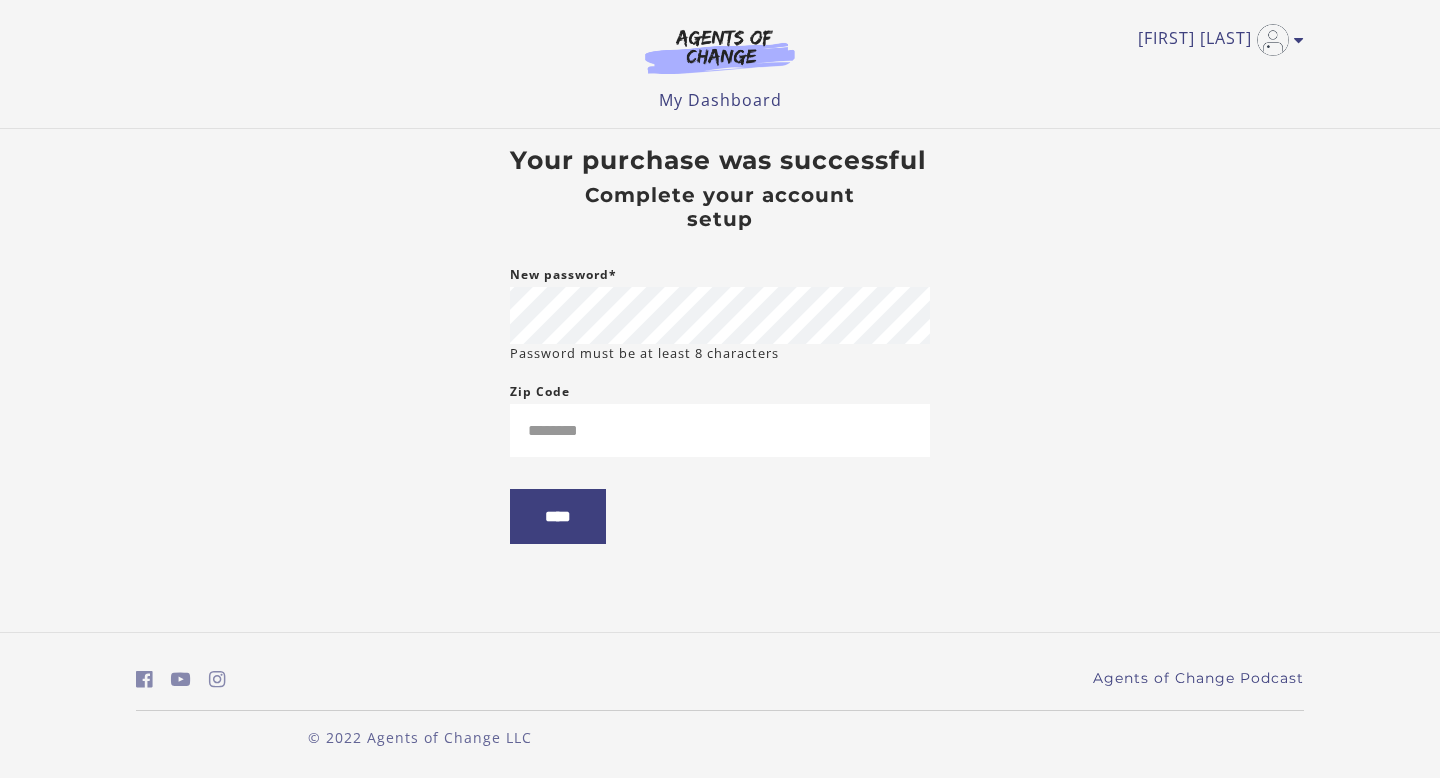 scroll, scrollTop: 0, scrollLeft: 0, axis: both 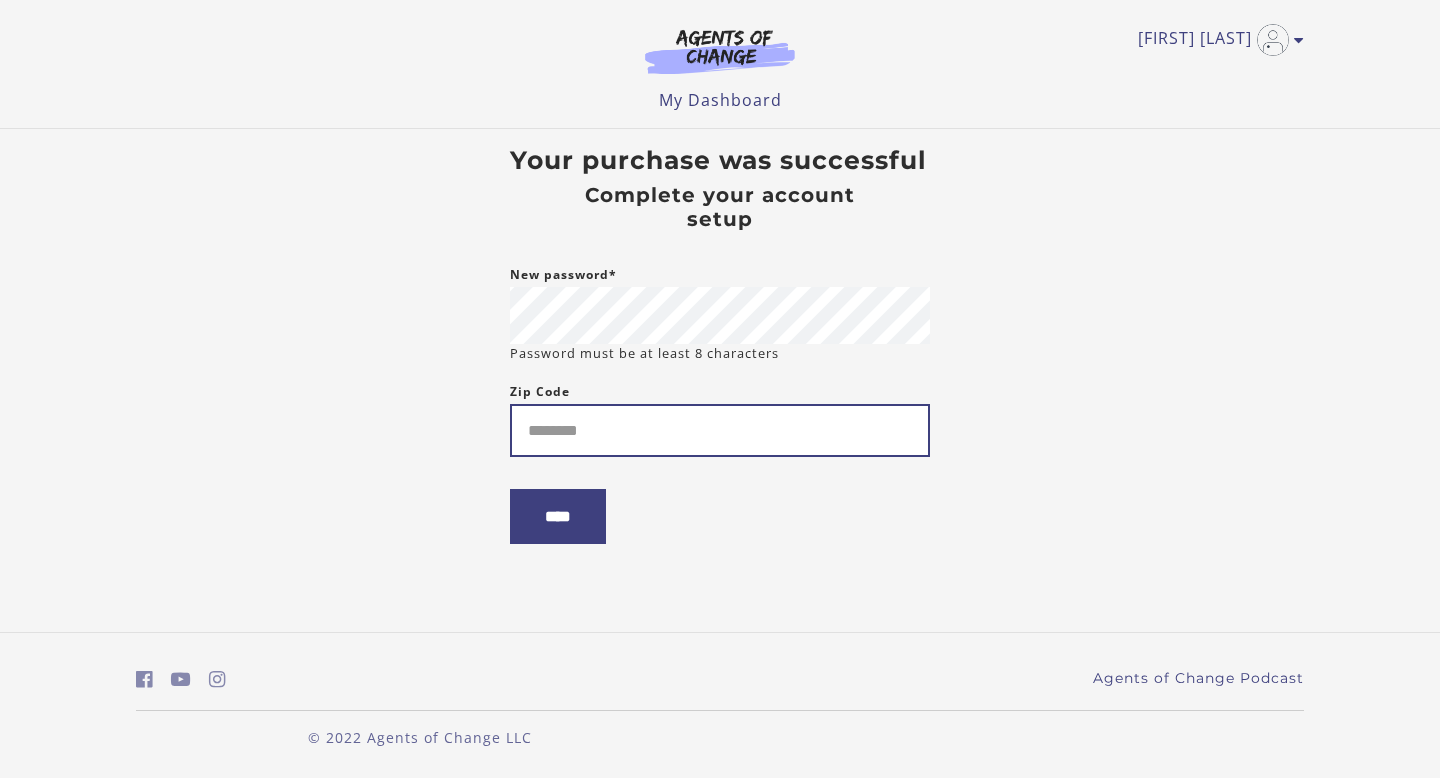 click on "Zip Code" at bounding box center (720, 430) 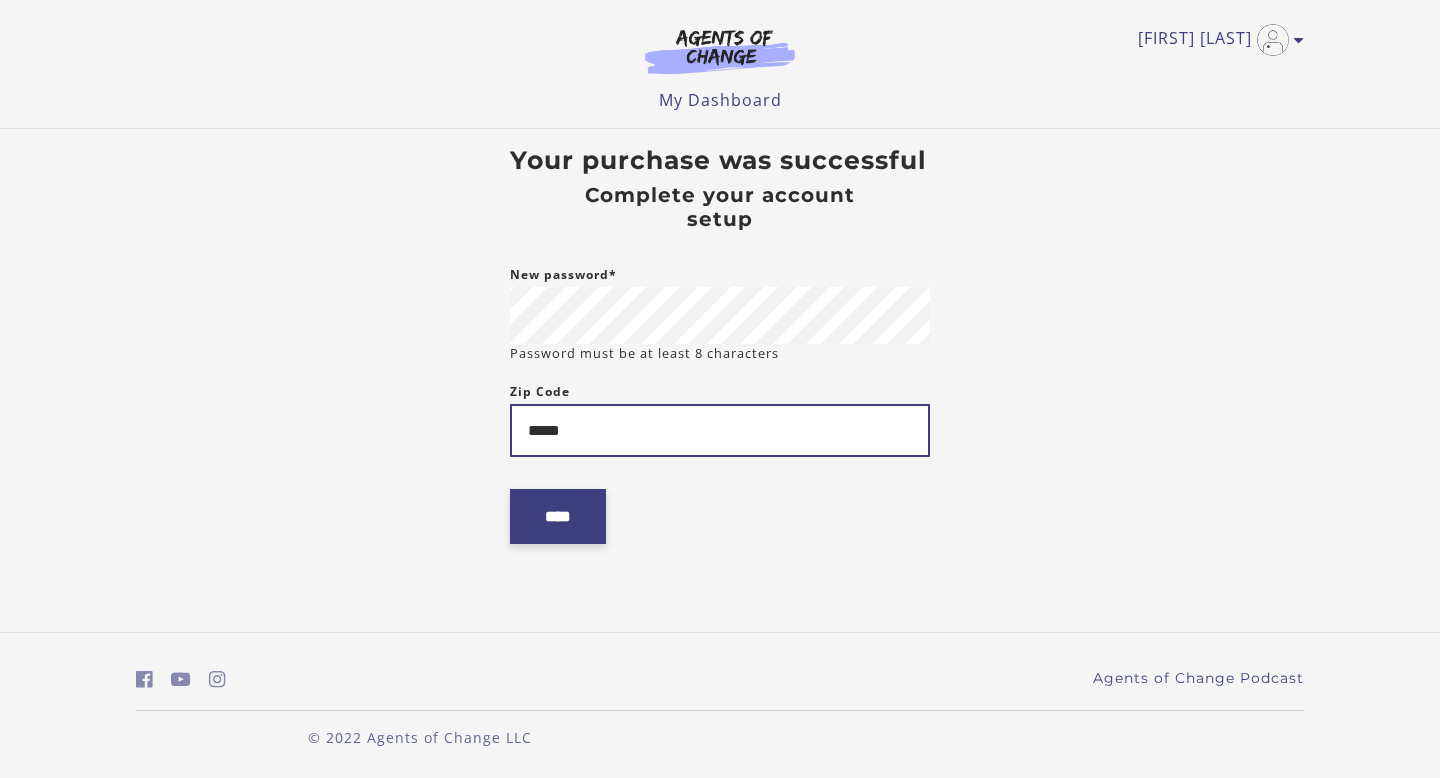 type on "*****" 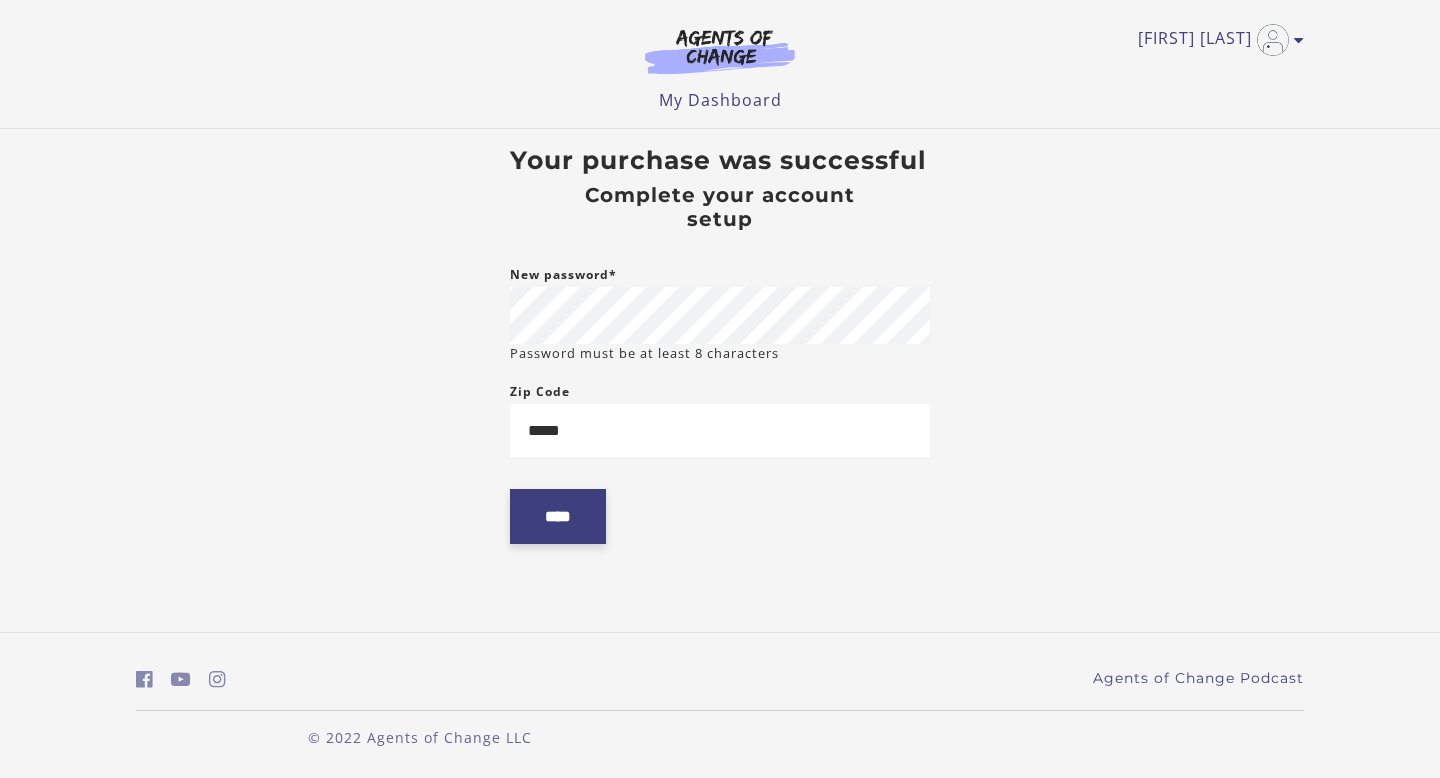 click on "****" at bounding box center (558, 516) 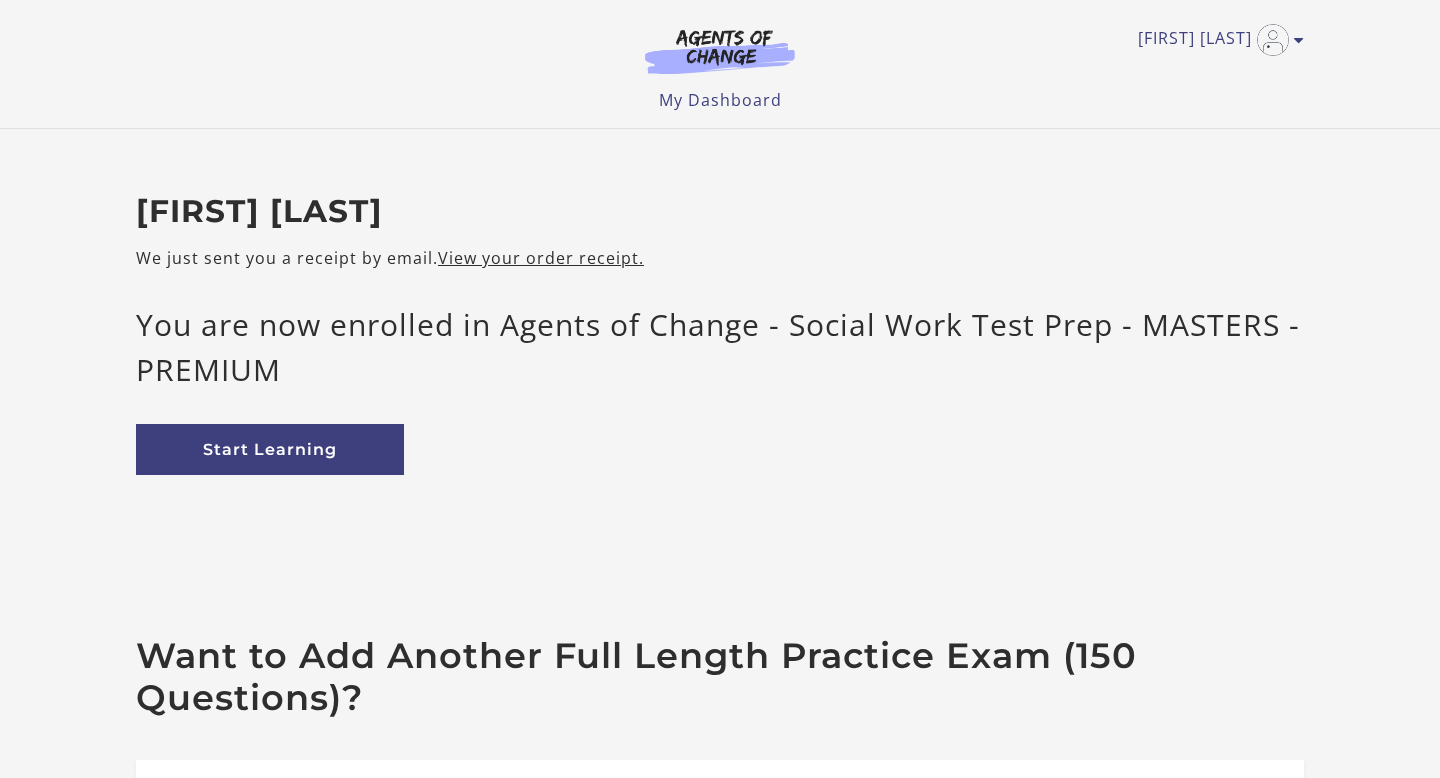 scroll, scrollTop: 0, scrollLeft: 0, axis: both 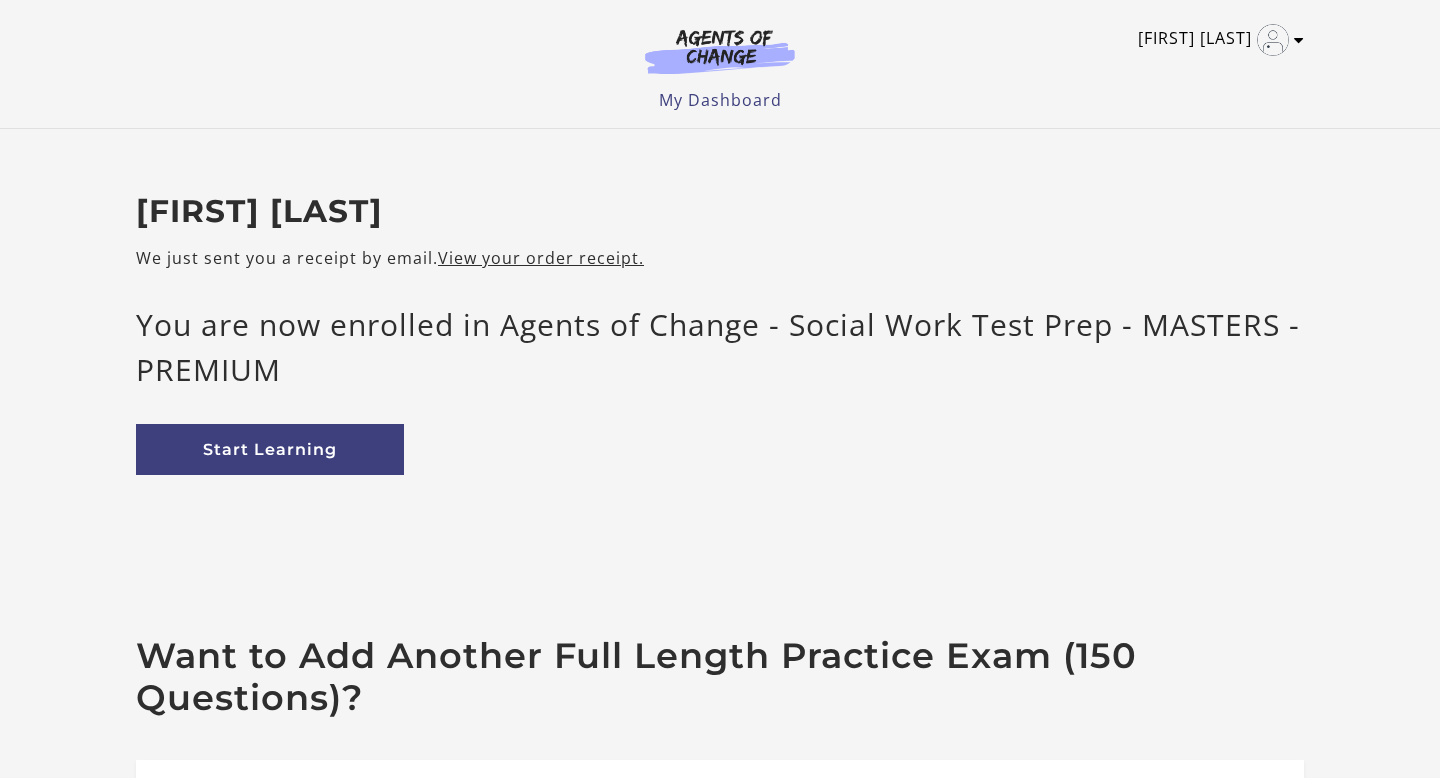 click at bounding box center [1273, 40] 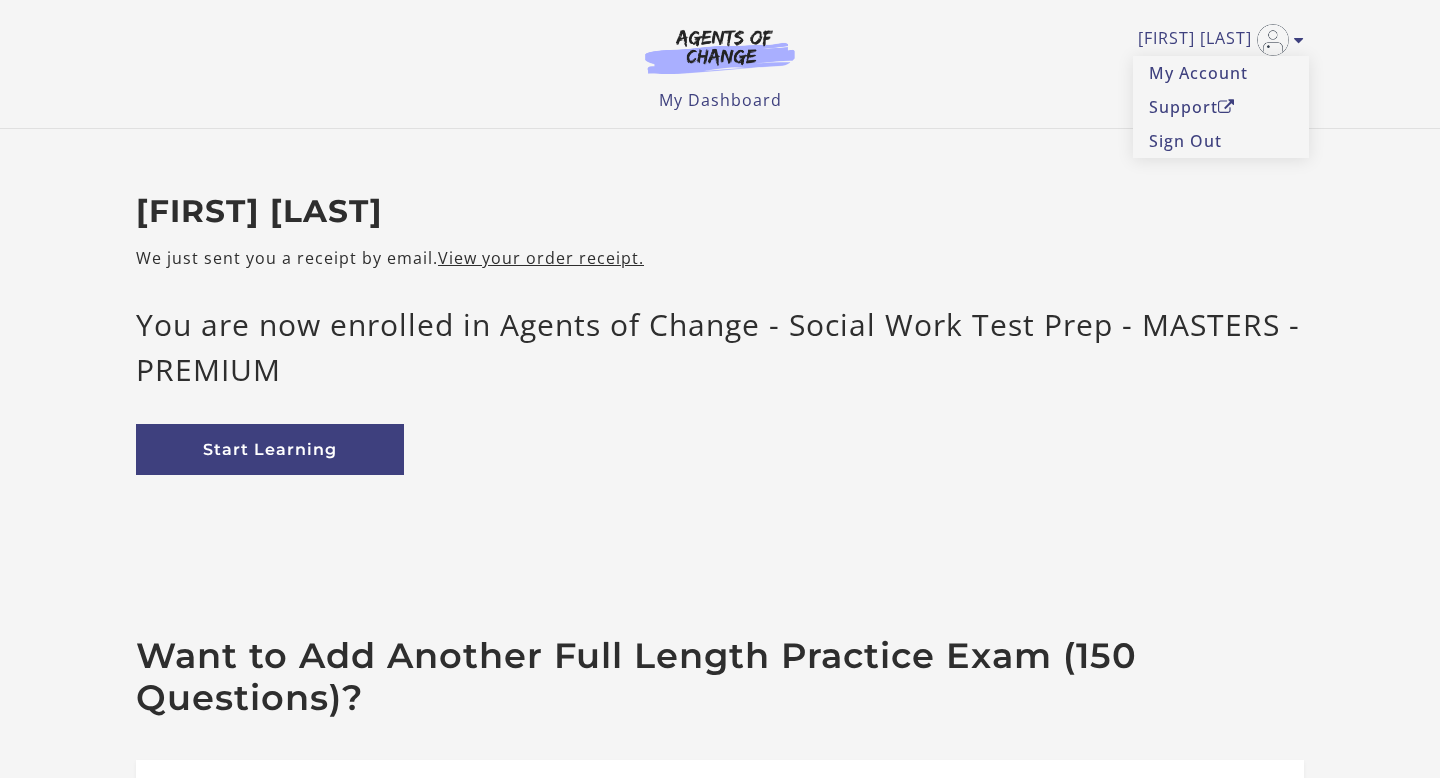click on "Heidi M
My Account
Support
Sign Out
Toggle menu
Menu
My Dashboard
My Account
Support
Sign Out" at bounding box center (720, 64) 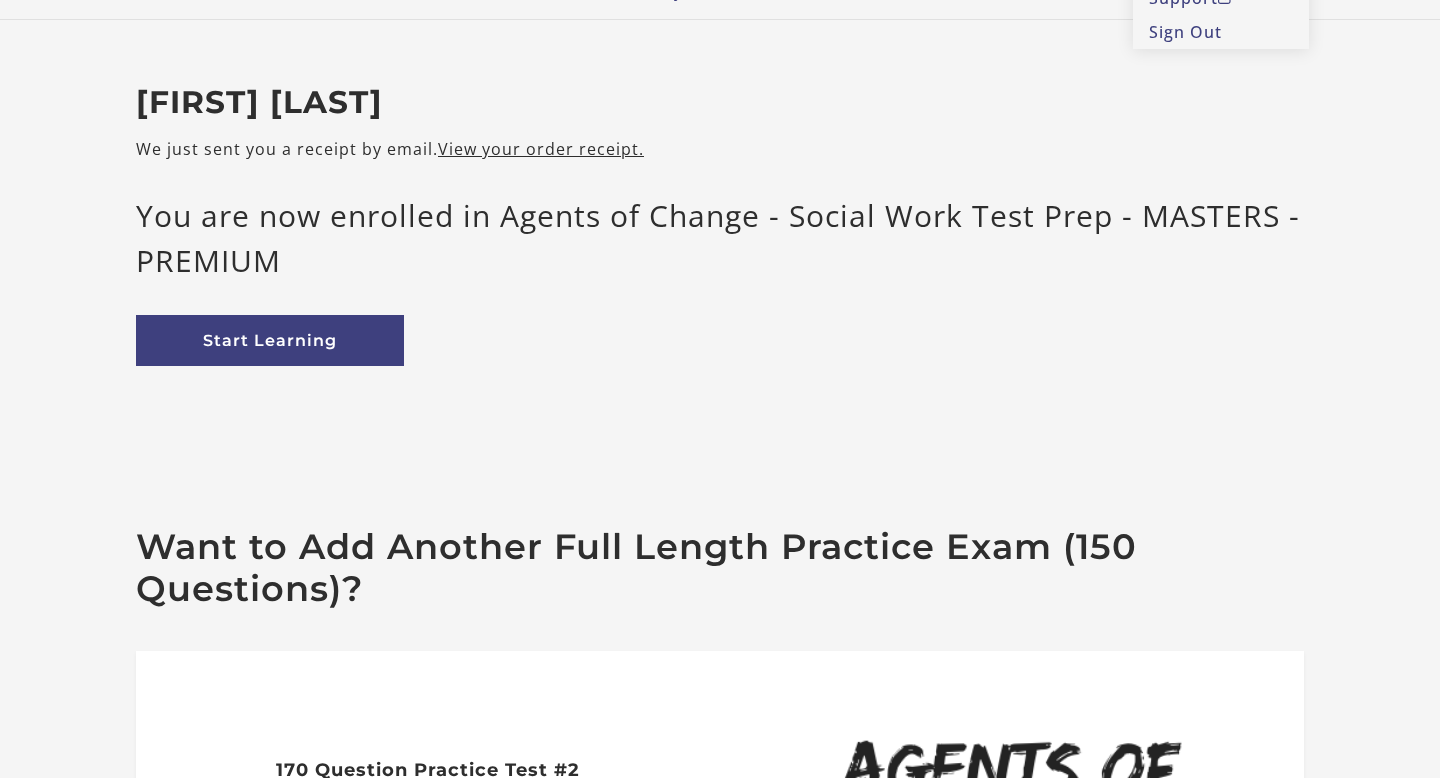 scroll, scrollTop: 0, scrollLeft: 0, axis: both 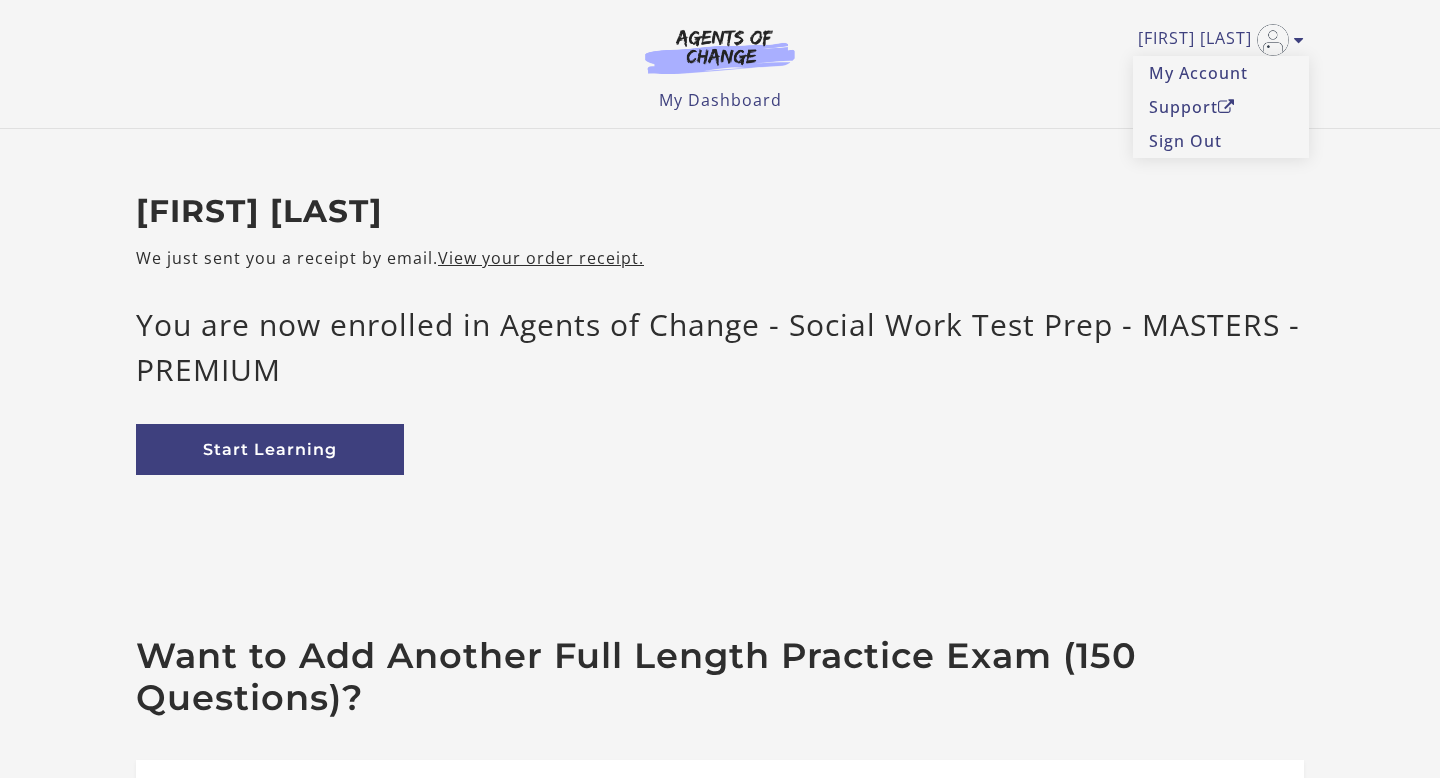 click on "Thanks, Heidi M" at bounding box center (720, 212) 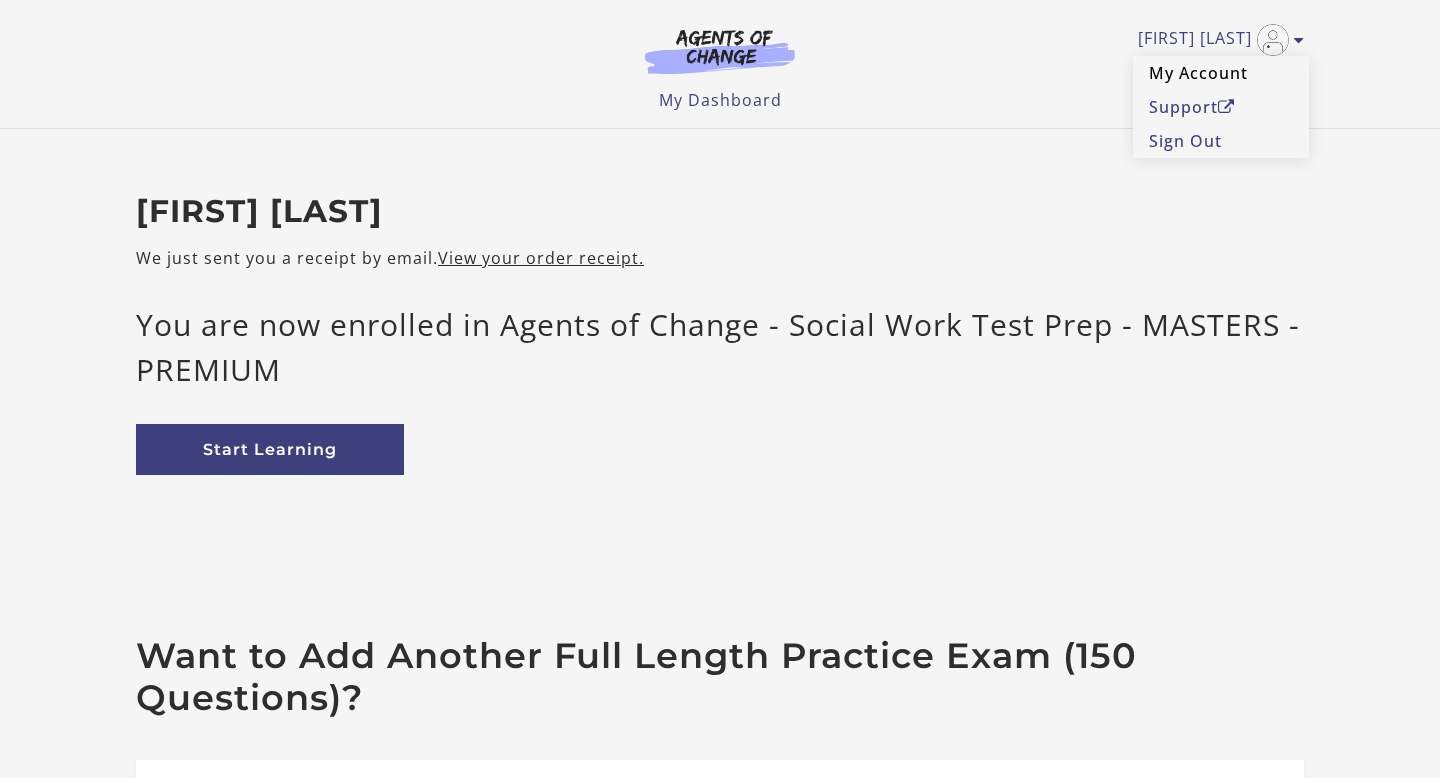 click on "My Account" at bounding box center (1221, 73) 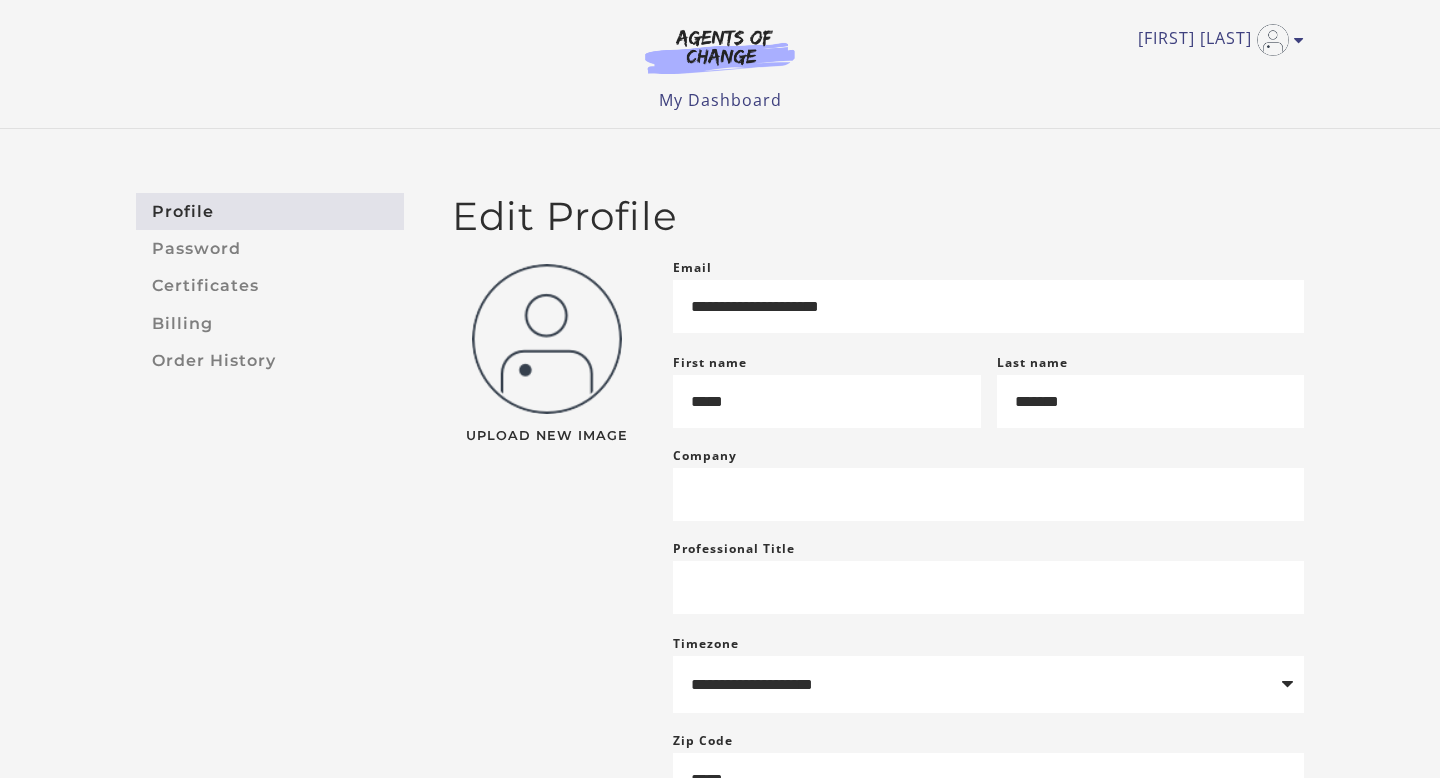 scroll, scrollTop: 0, scrollLeft: 0, axis: both 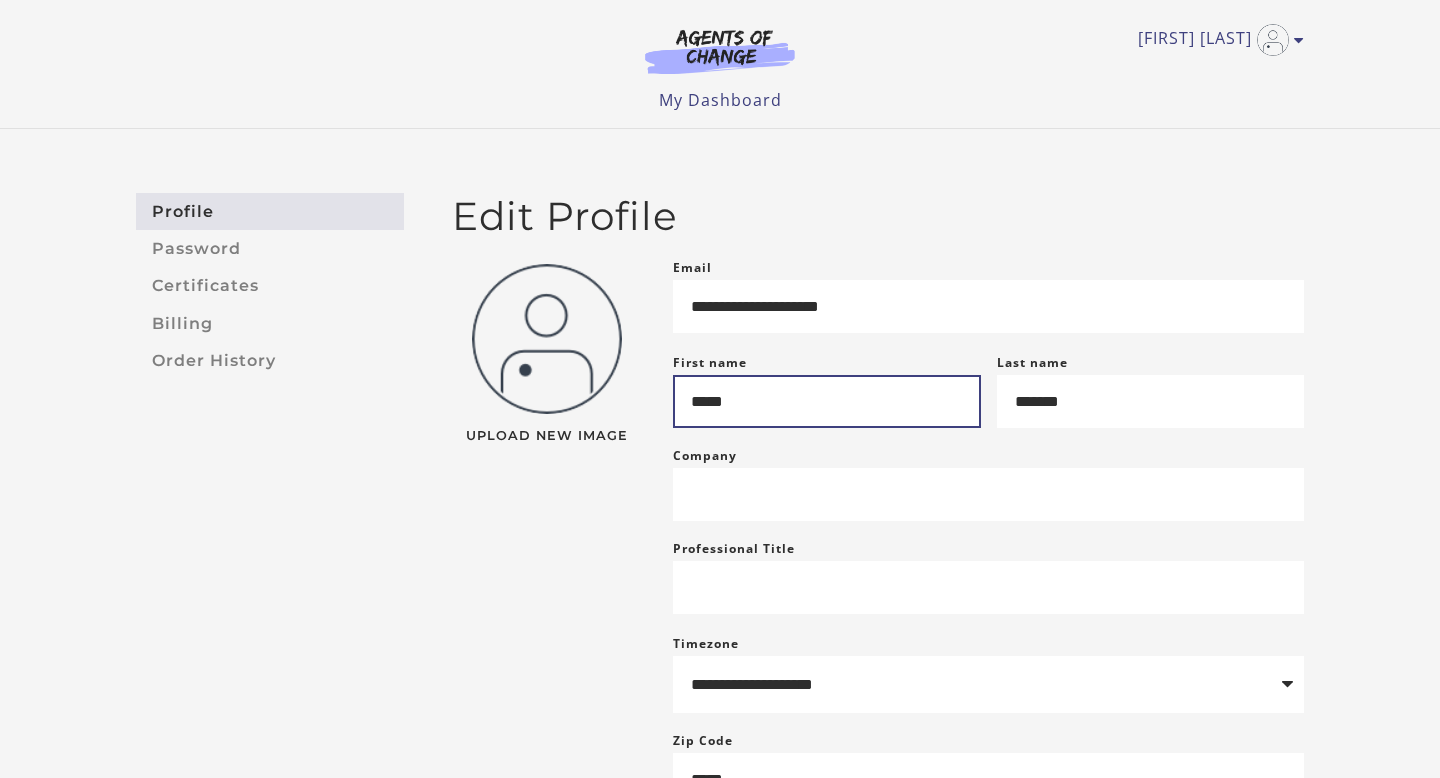 click on "*****" at bounding box center [827, 401] 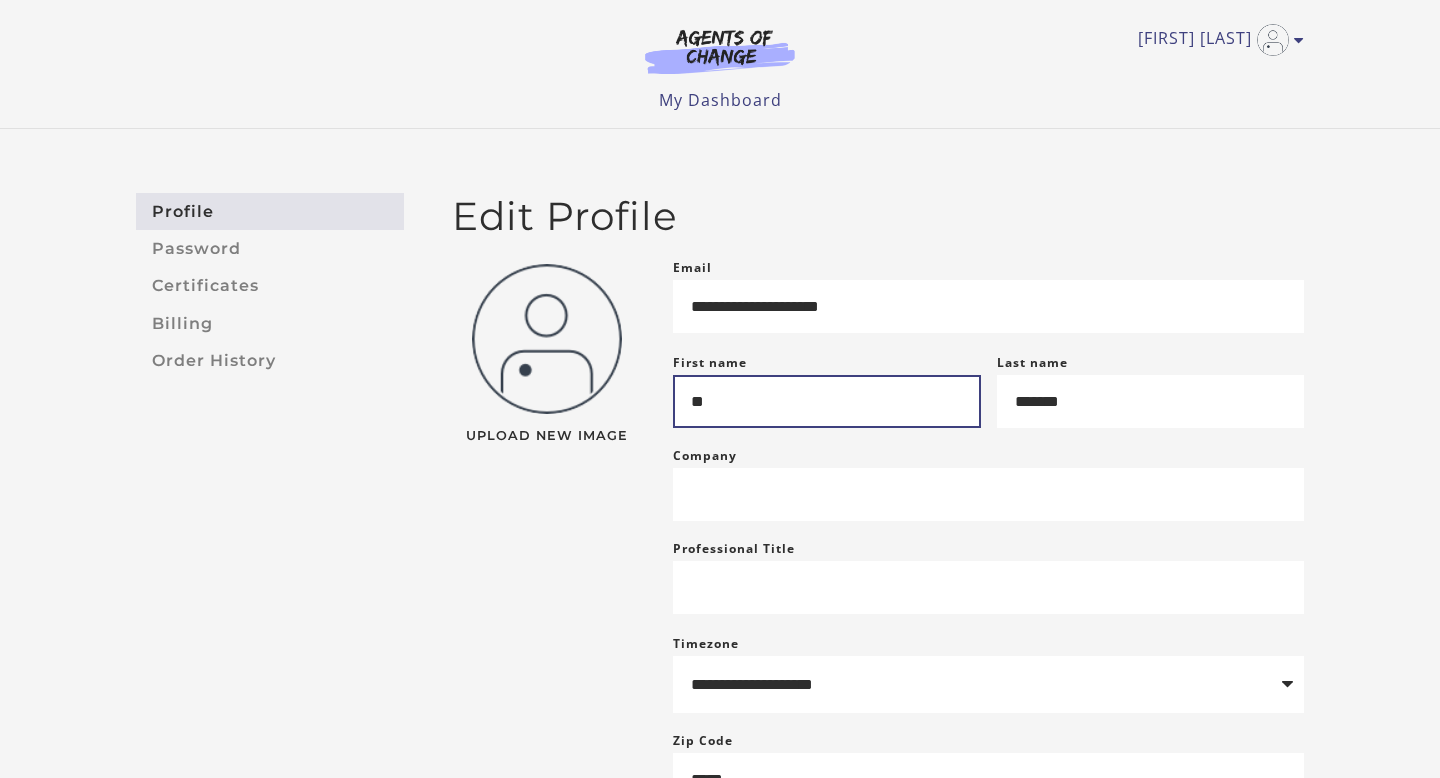 type on "*" 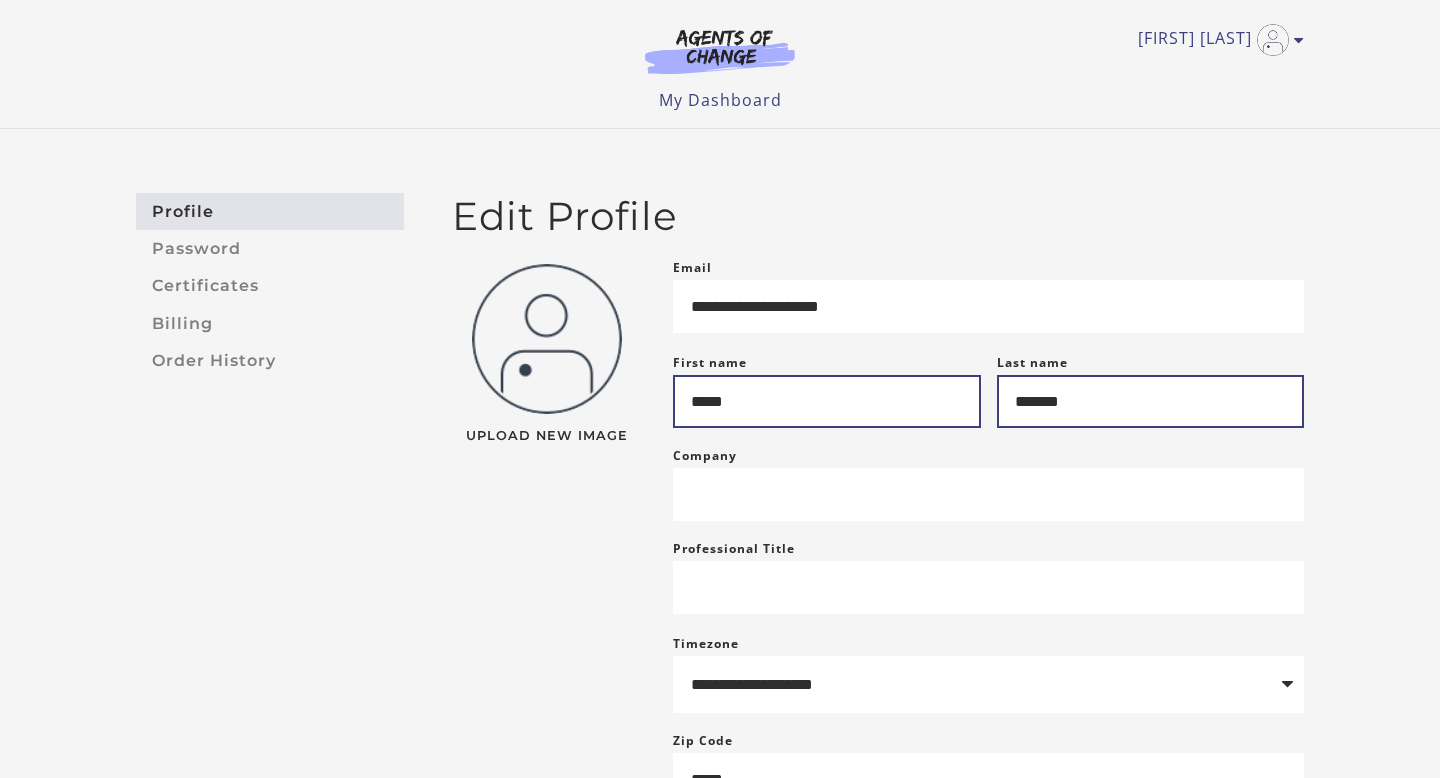 type on "*****" 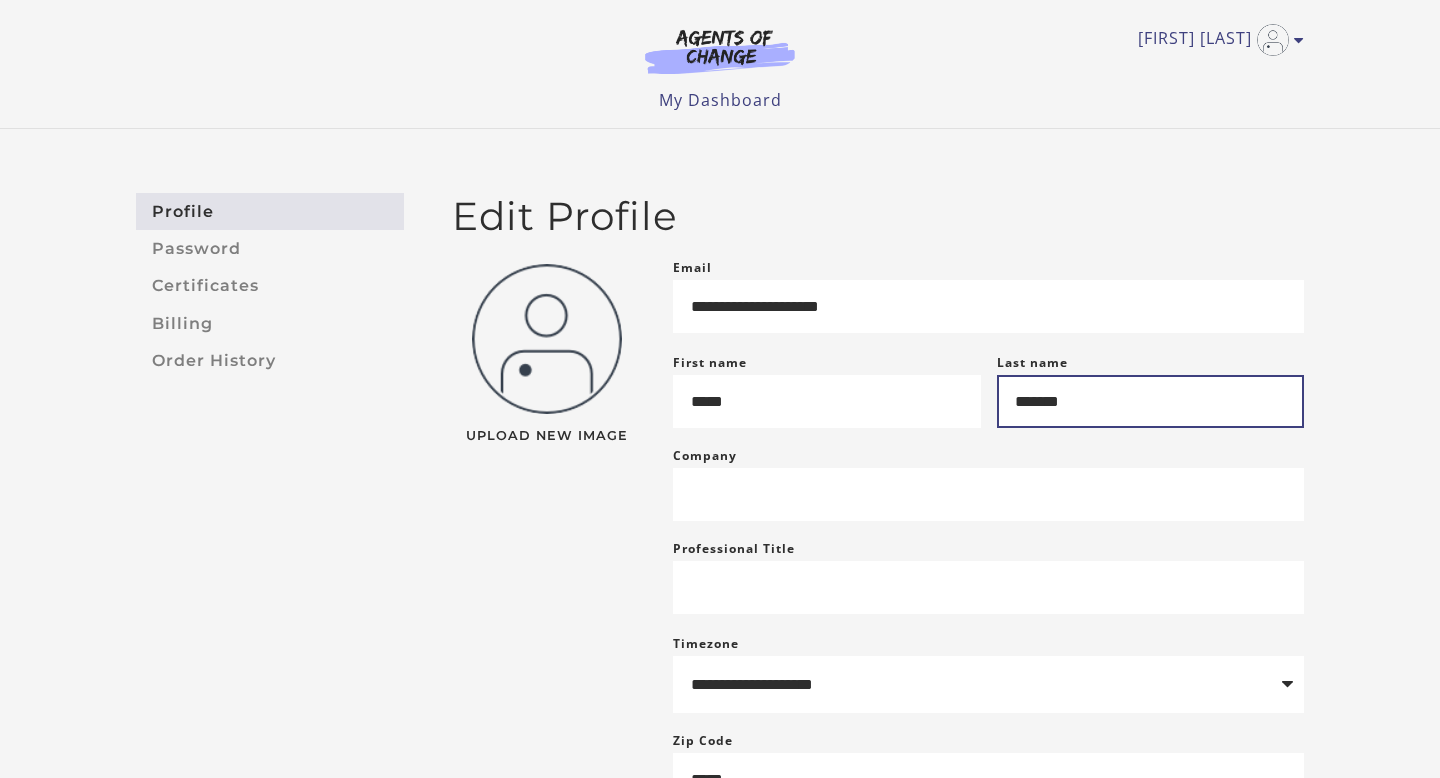 click on "******" at bounding box center (1151, 401) 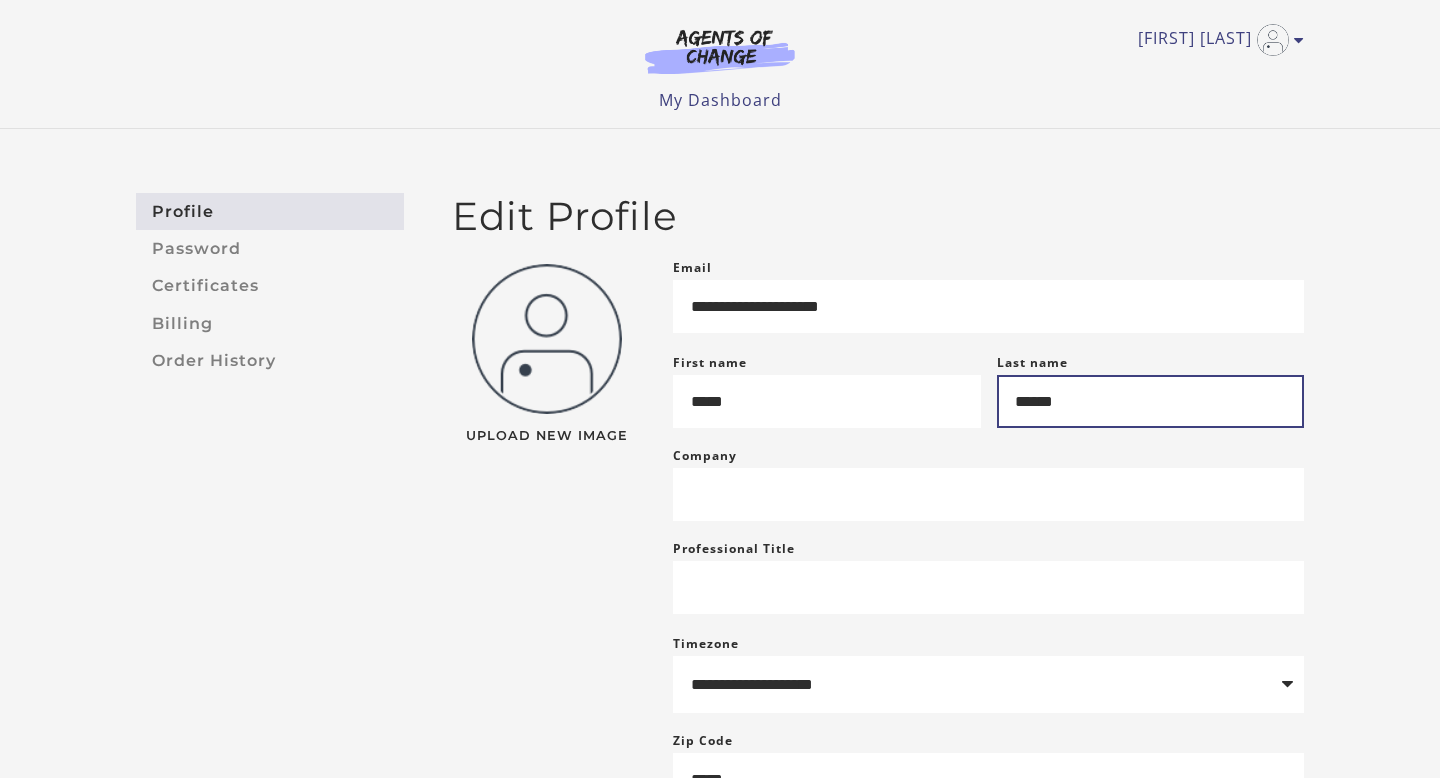 type on "******" 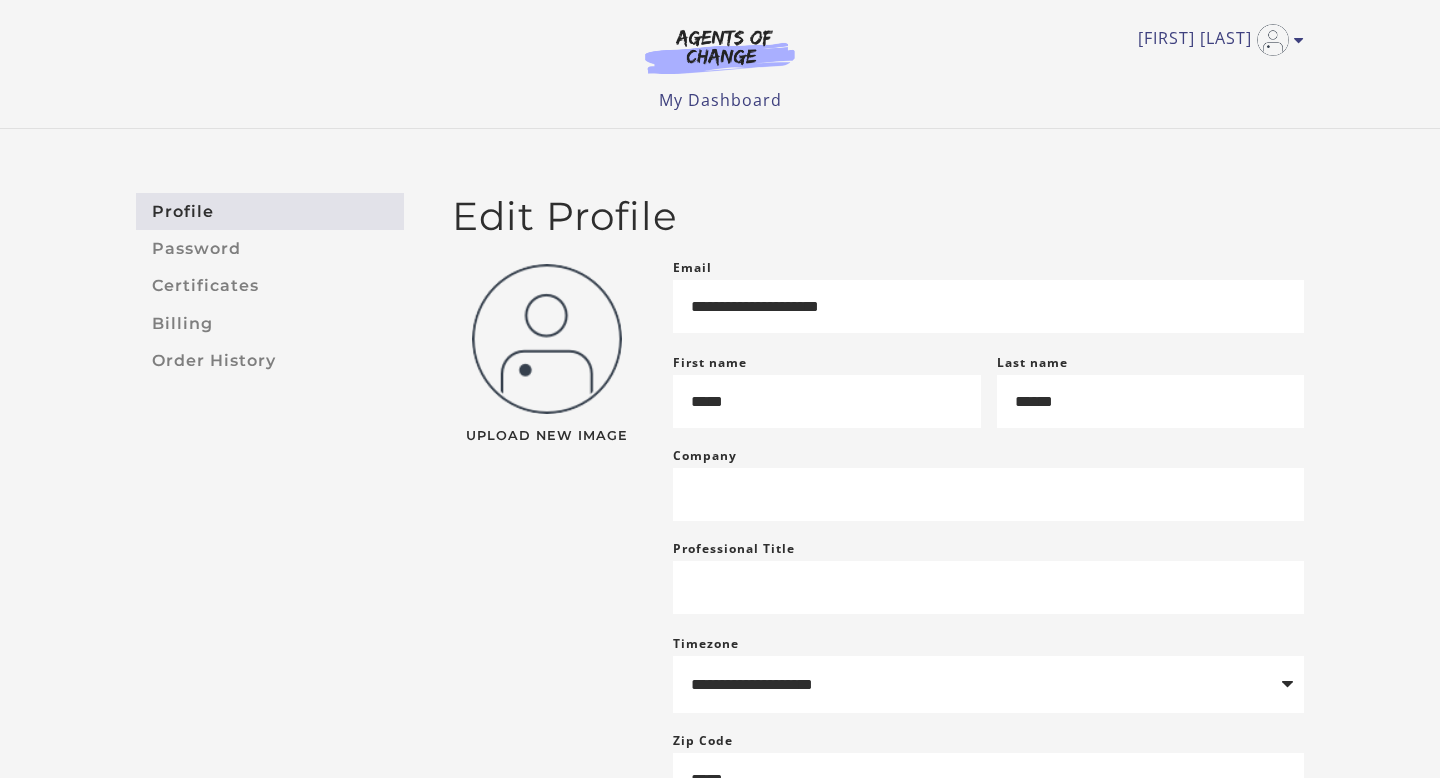 click on "**********" at bounding box center (720, 535) 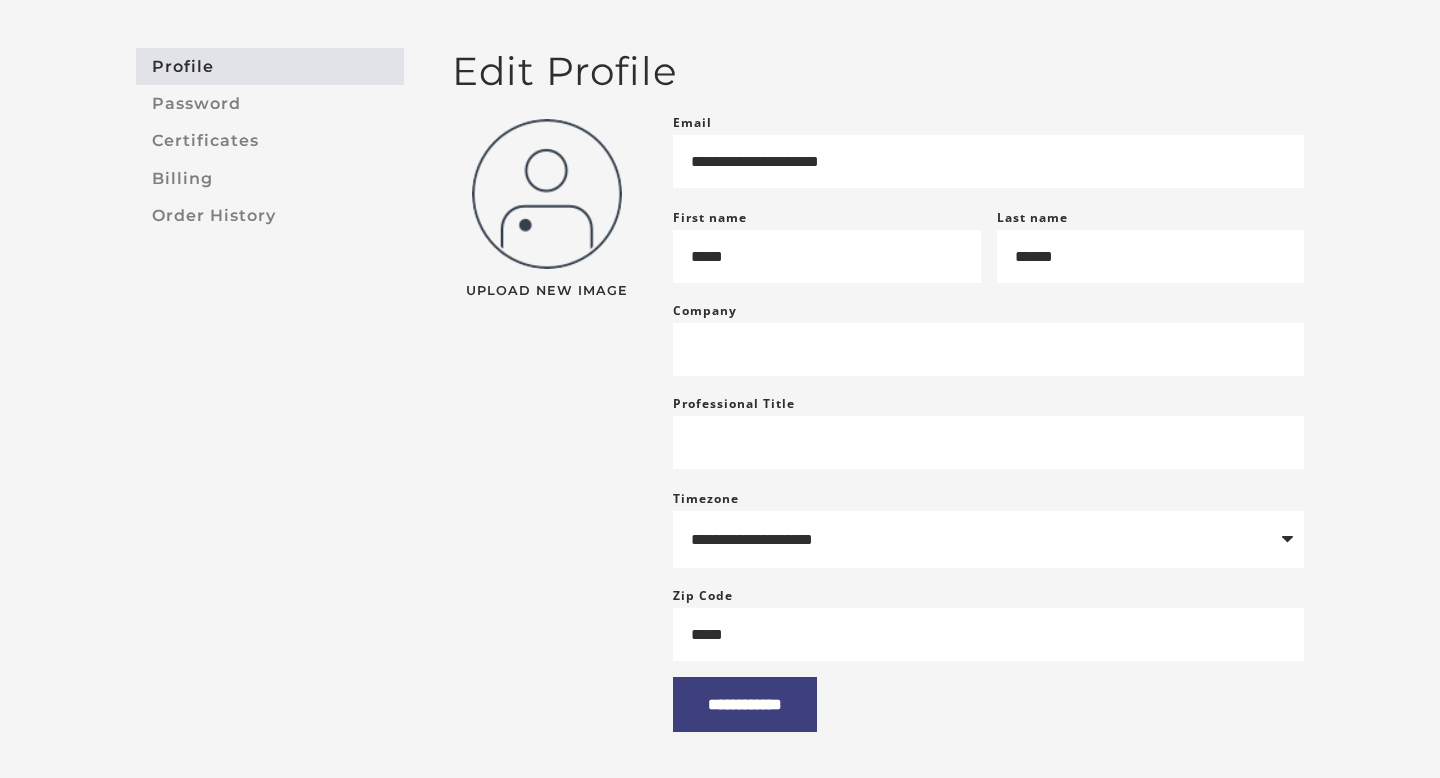 scroll, scrollTop: 147, scrollLeft: 0, axis: vertical 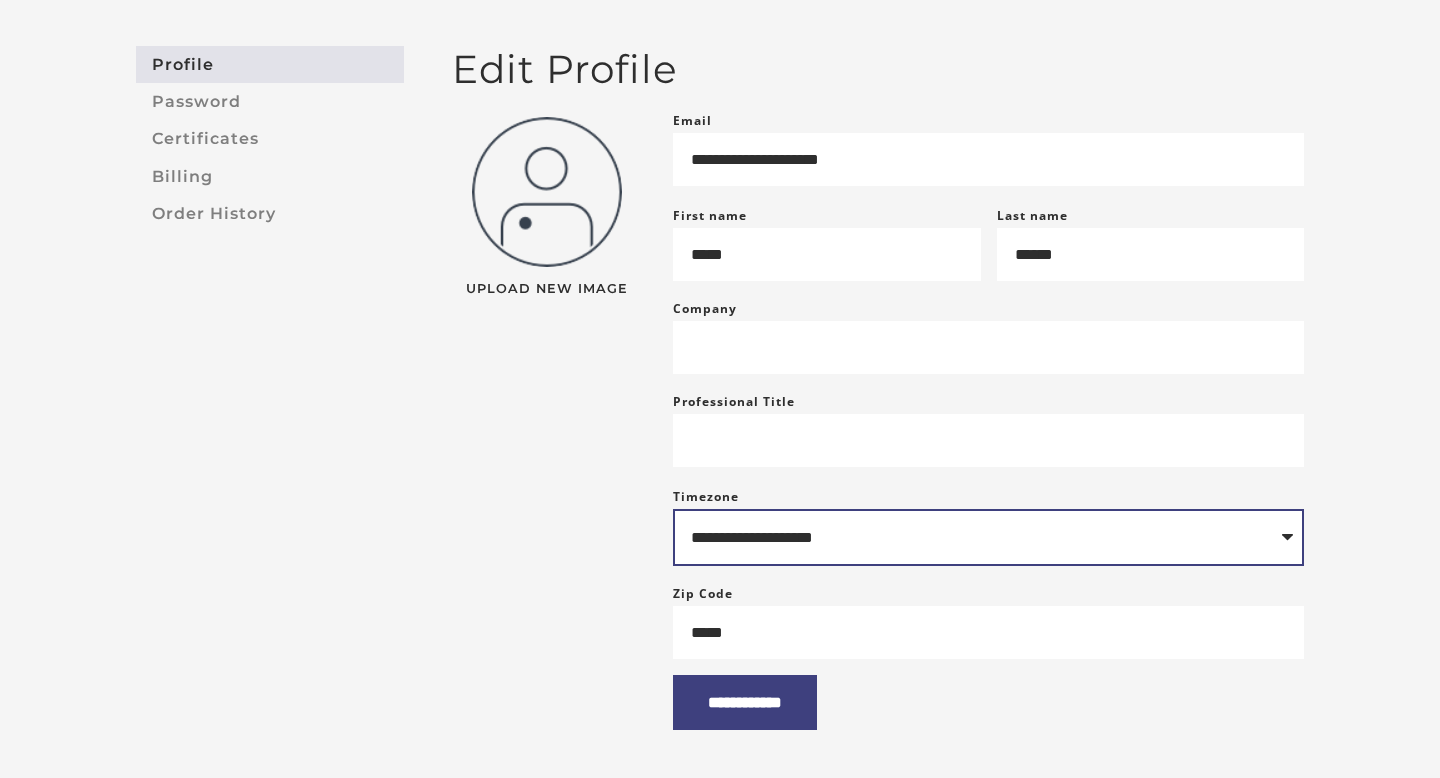 click on "**********" at bounding box center [988, 538] 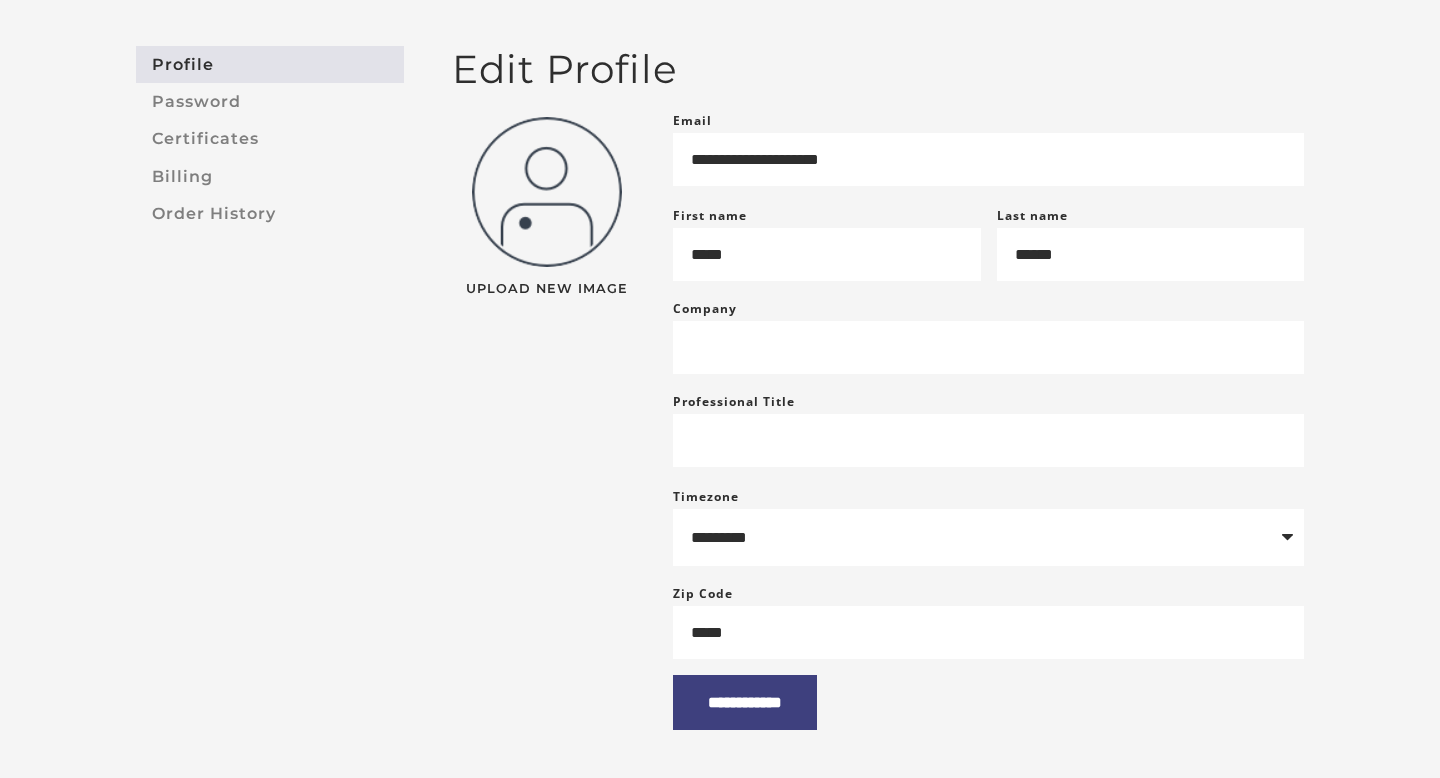 click on "**********" at bounding box center [988, 420] 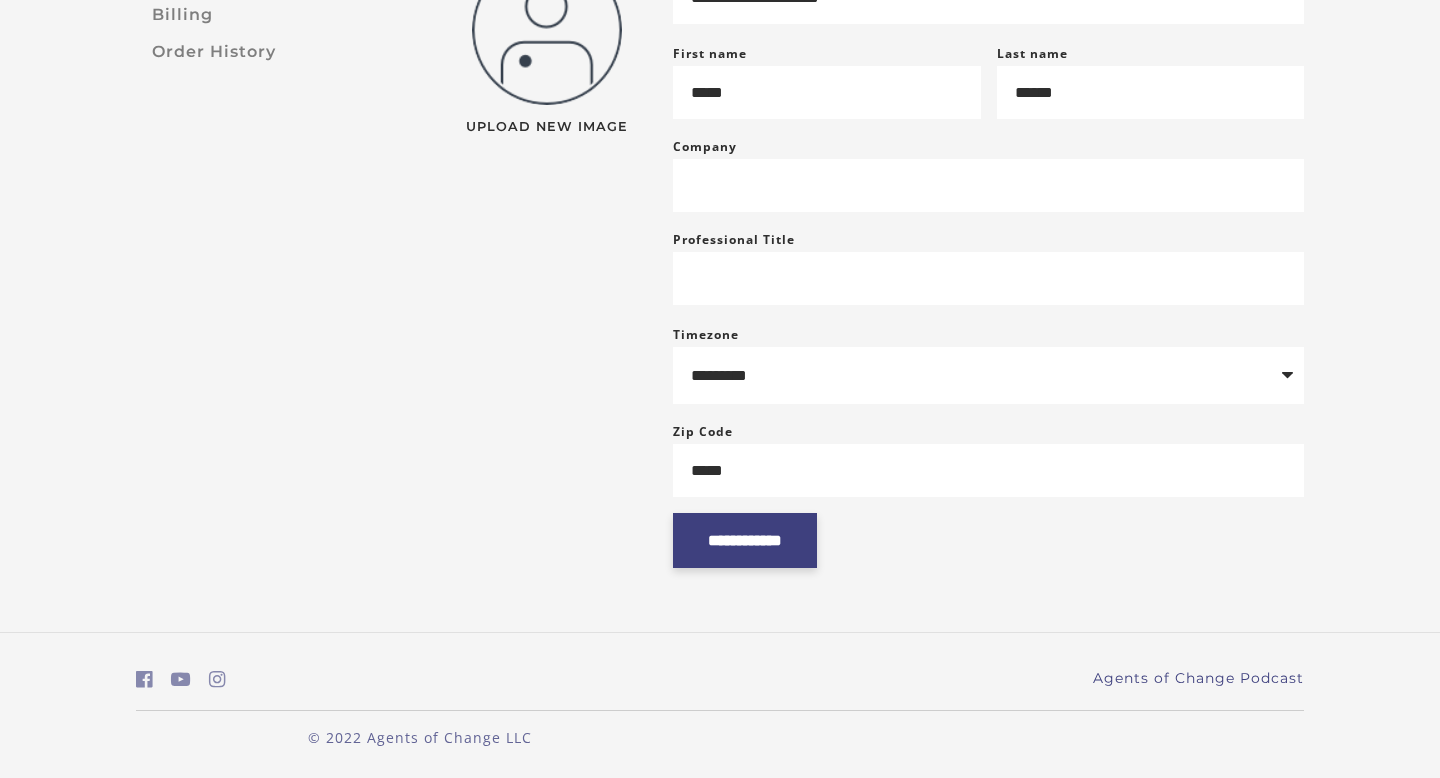 click on "**********" at bounding box center (745, 540) 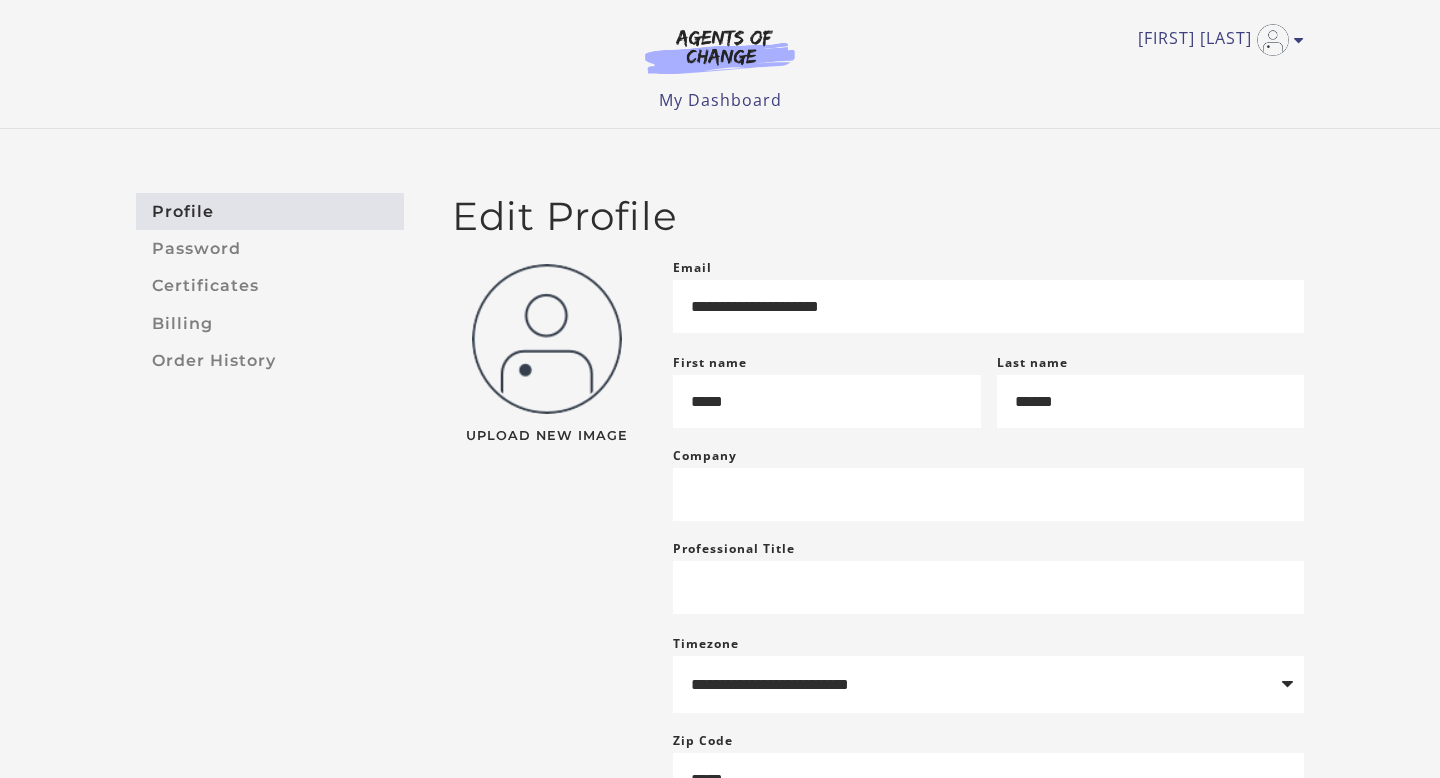 scroll, scrollTop: 0, scrollLeft: 0, axis: both 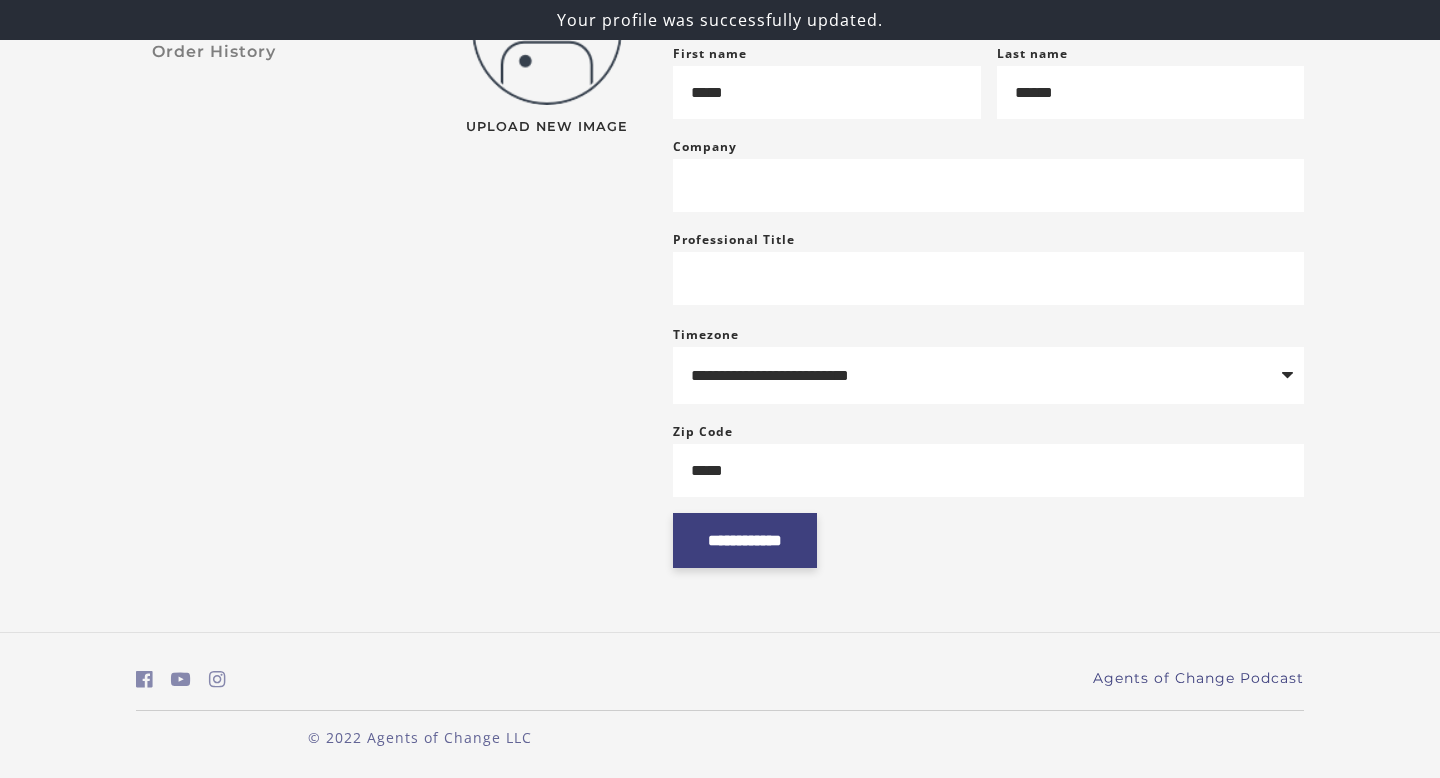 click on "**********" at bounding box center [745, 540] 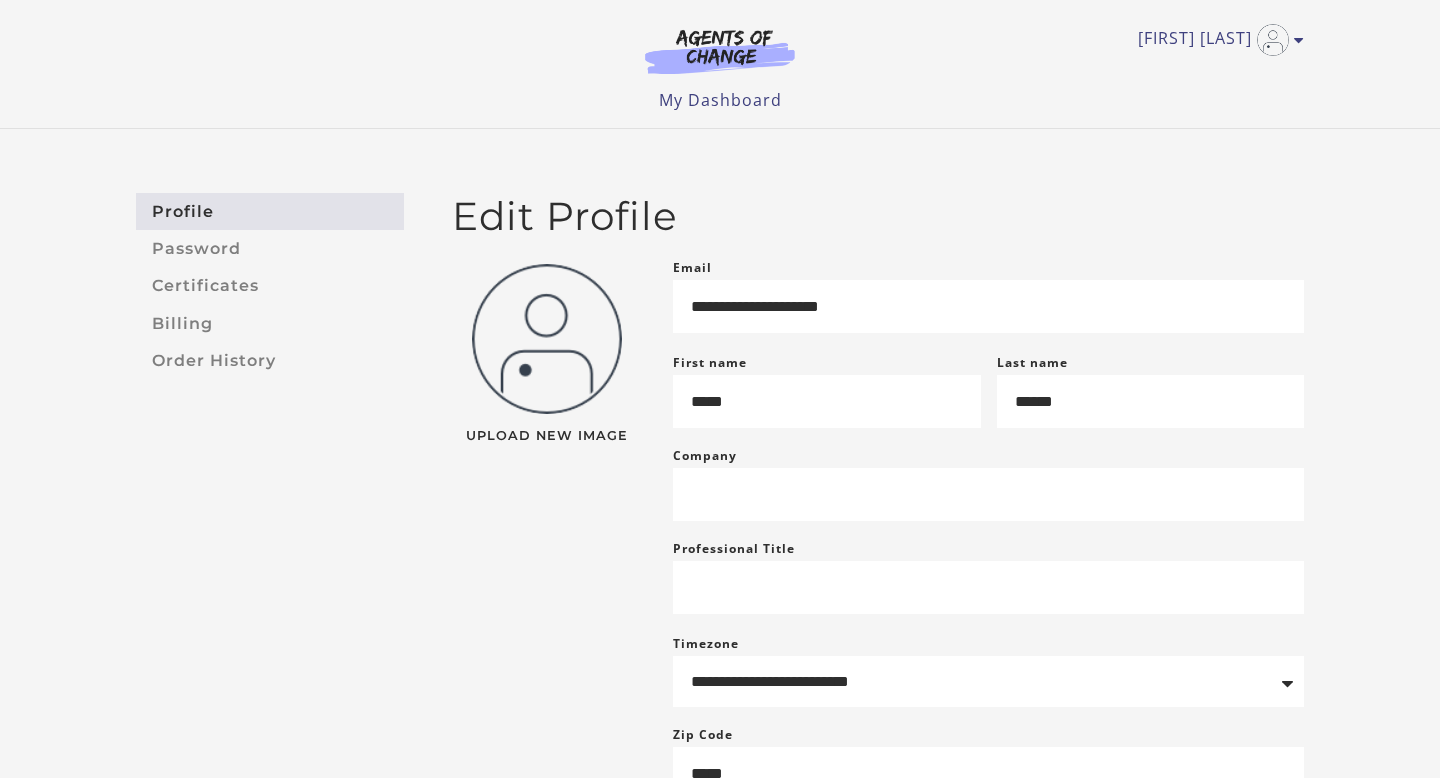 scroll, scrollTop: 0, scrollLeft: 0, axis: both 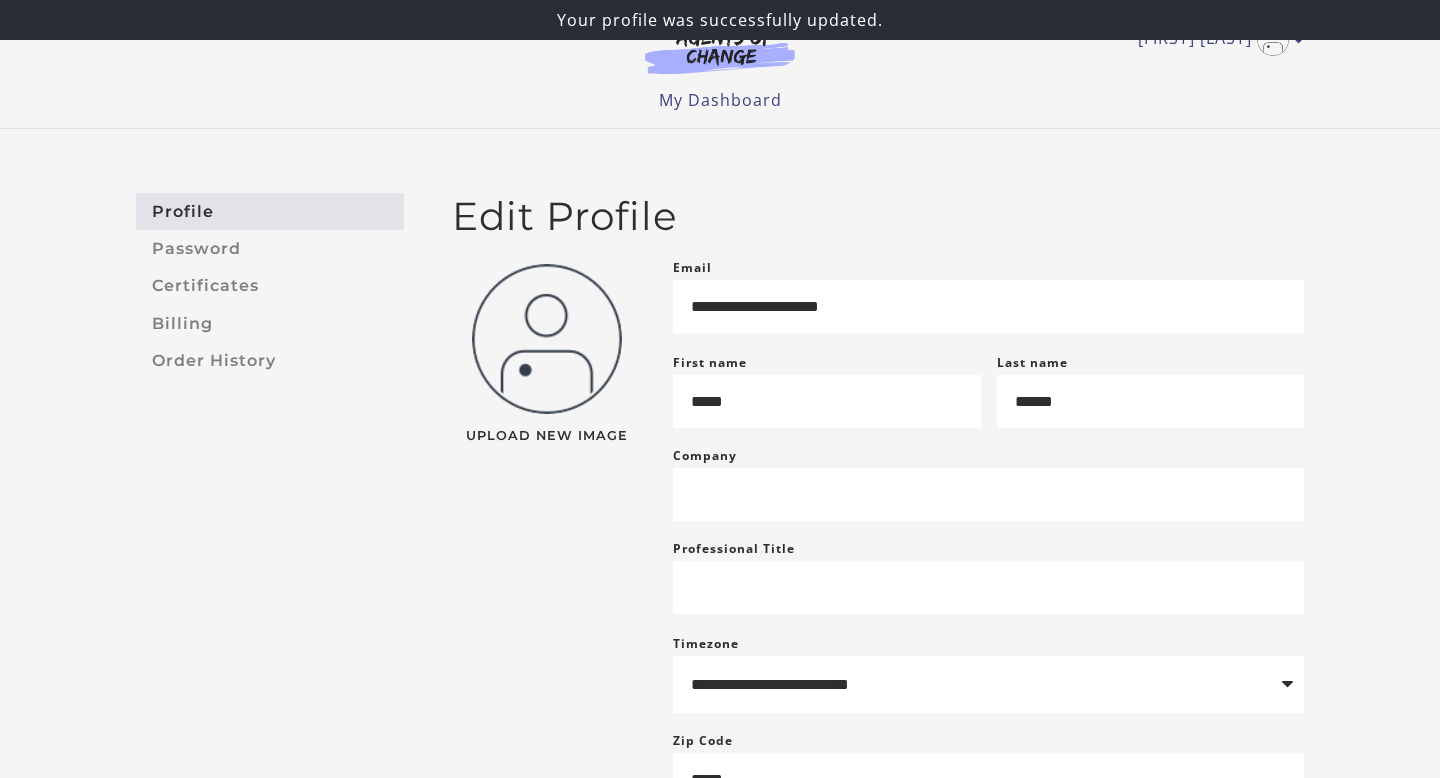 click at bounding box center [720, 51] 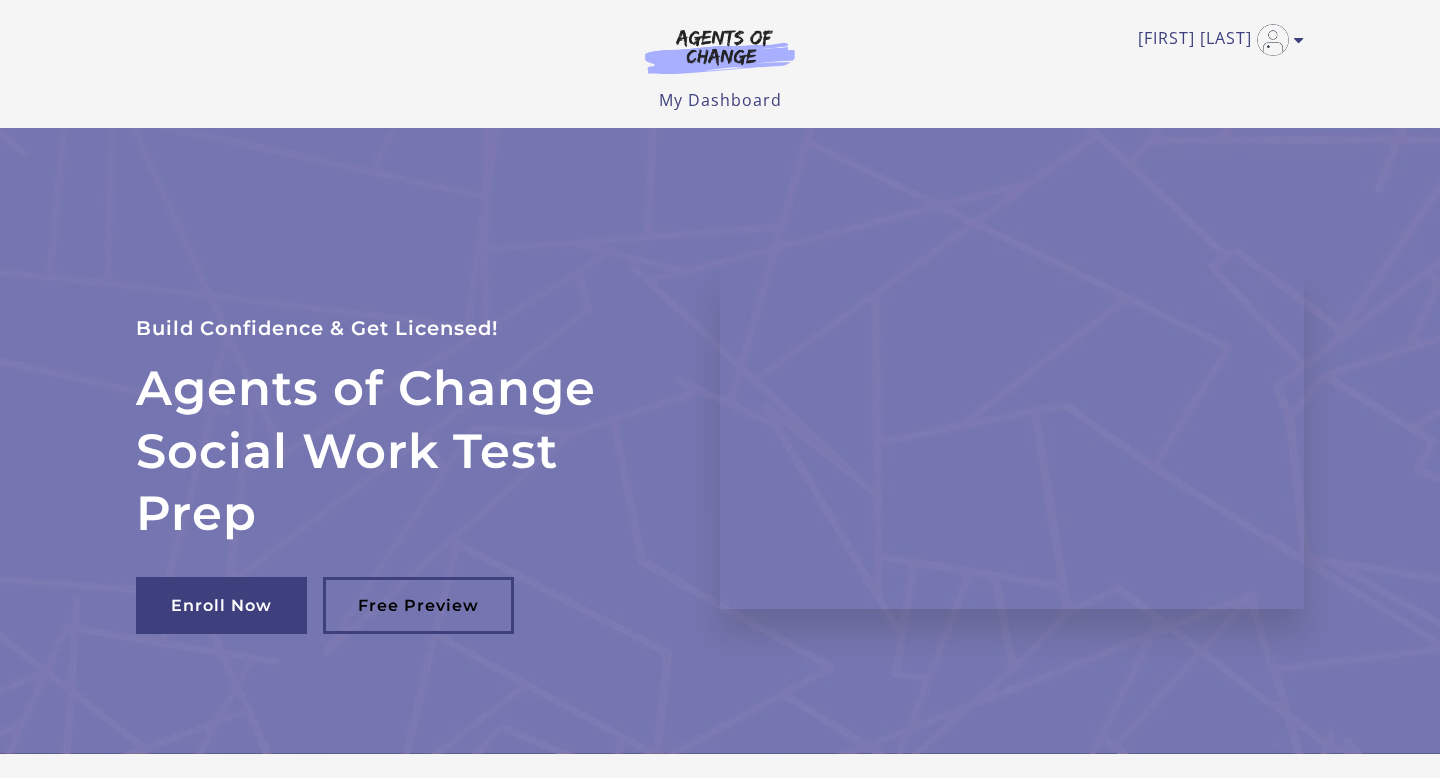 scroll, scrollTop: 0, scrollLeft: 0, axis: both 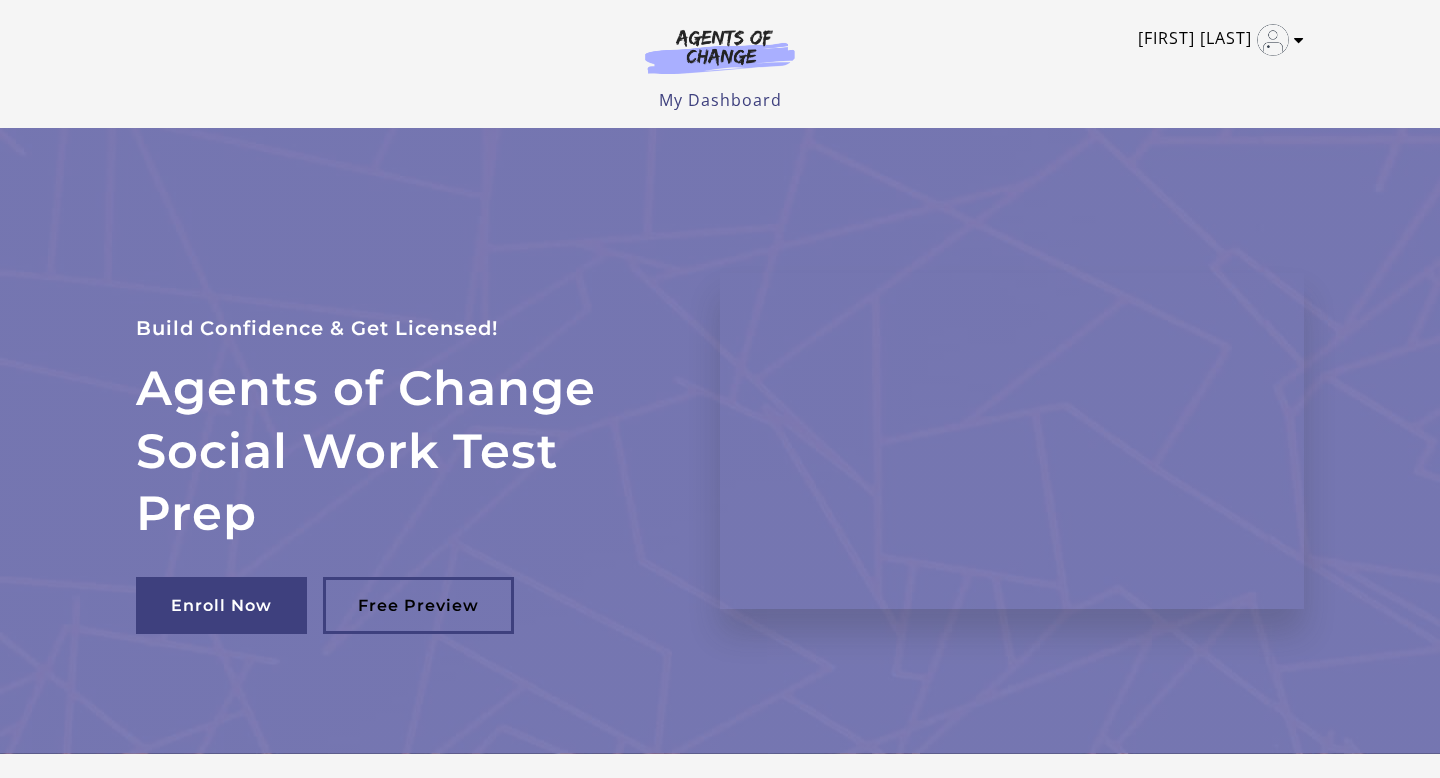click on "[FIRST] [LAST]" at bounding box center [1216, 40] 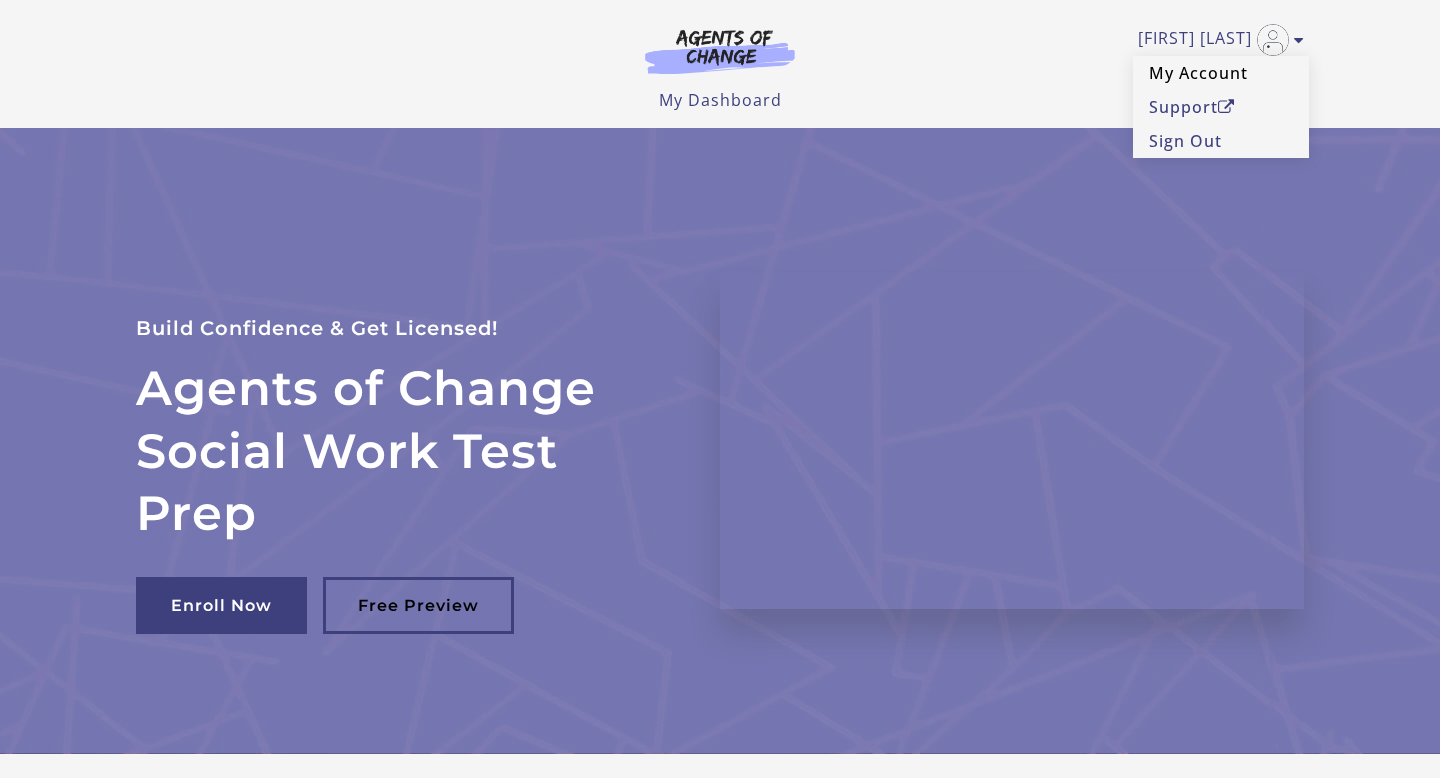 click on "My Account" at bounding box center [1221, 73] 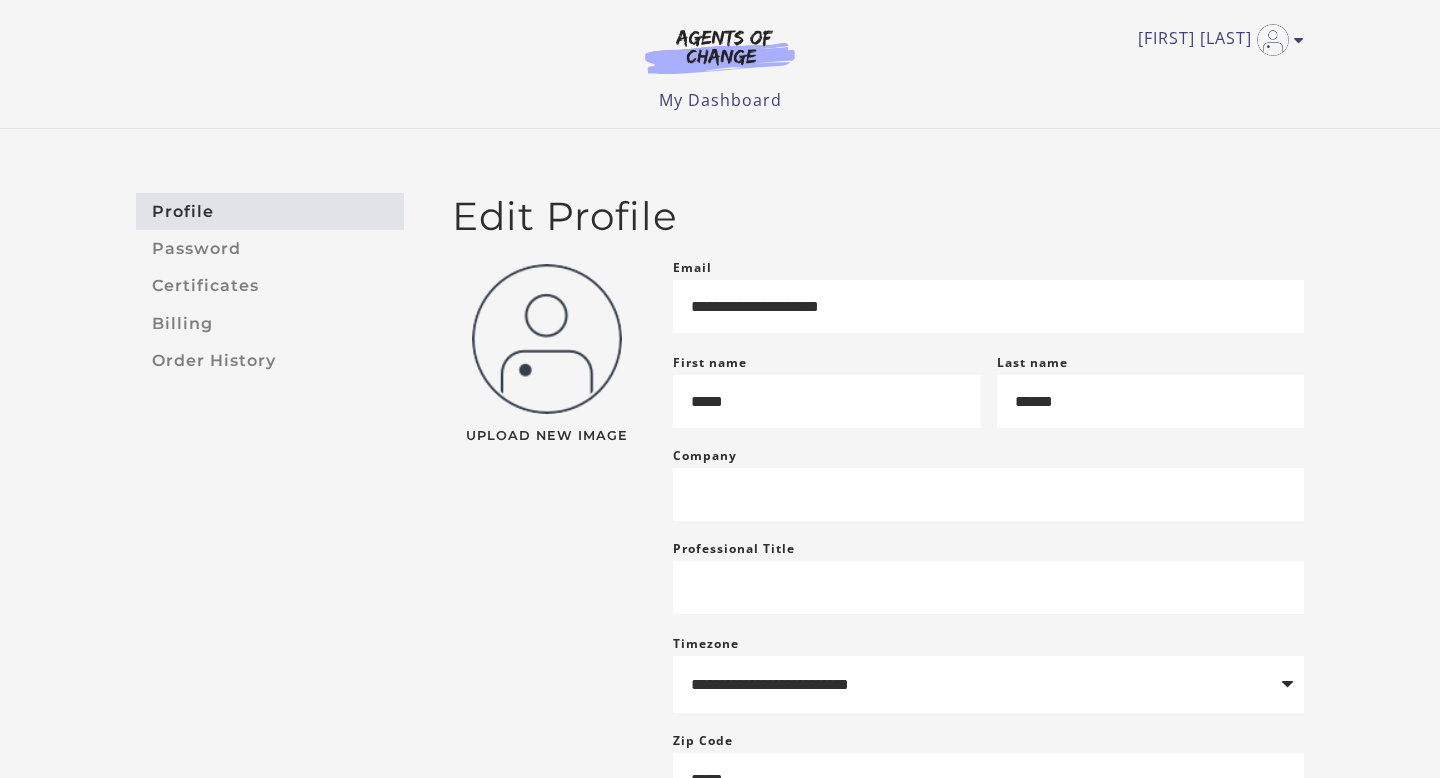 scroll, scrollTop: 0, scrollLeft: 0, axis: both 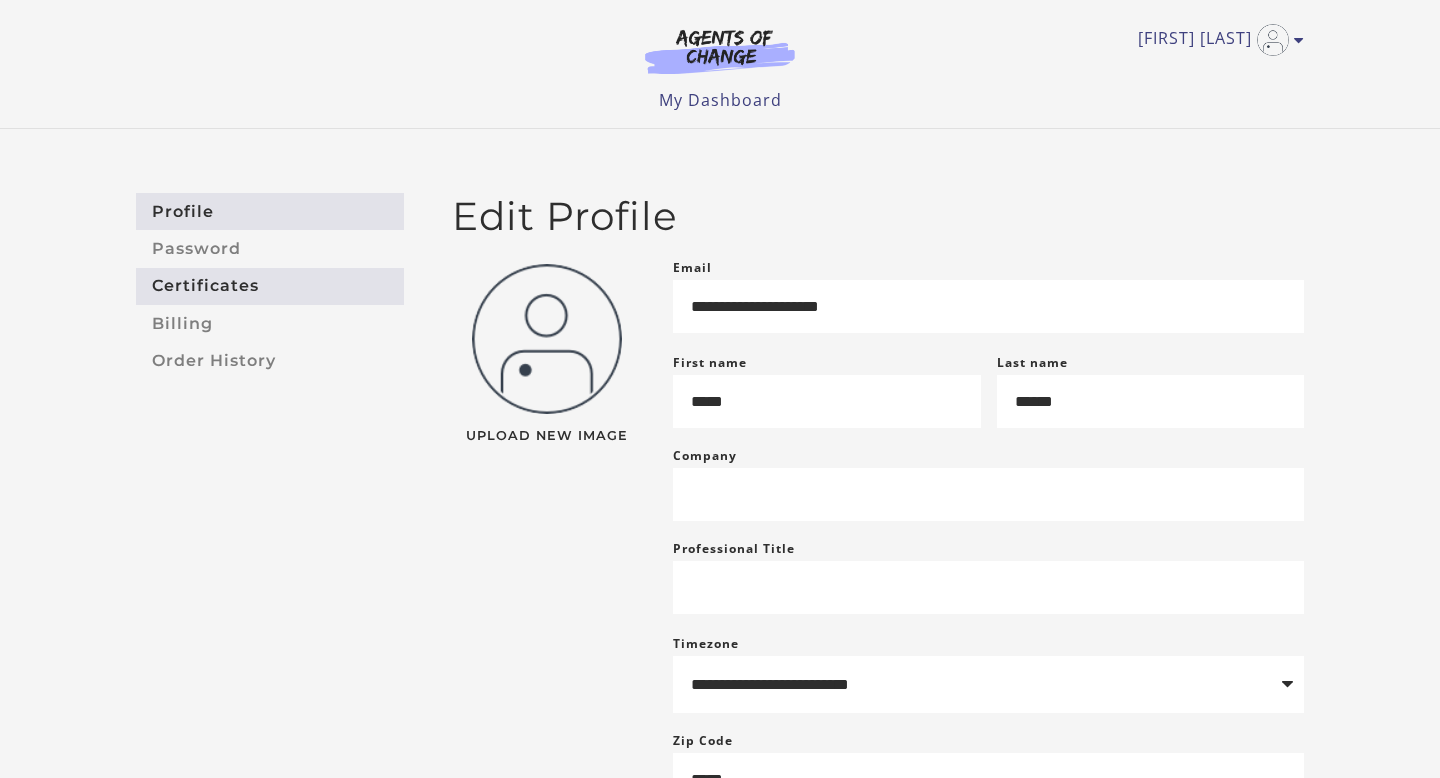 click on "Certificates" at bounding box center (270, 286) 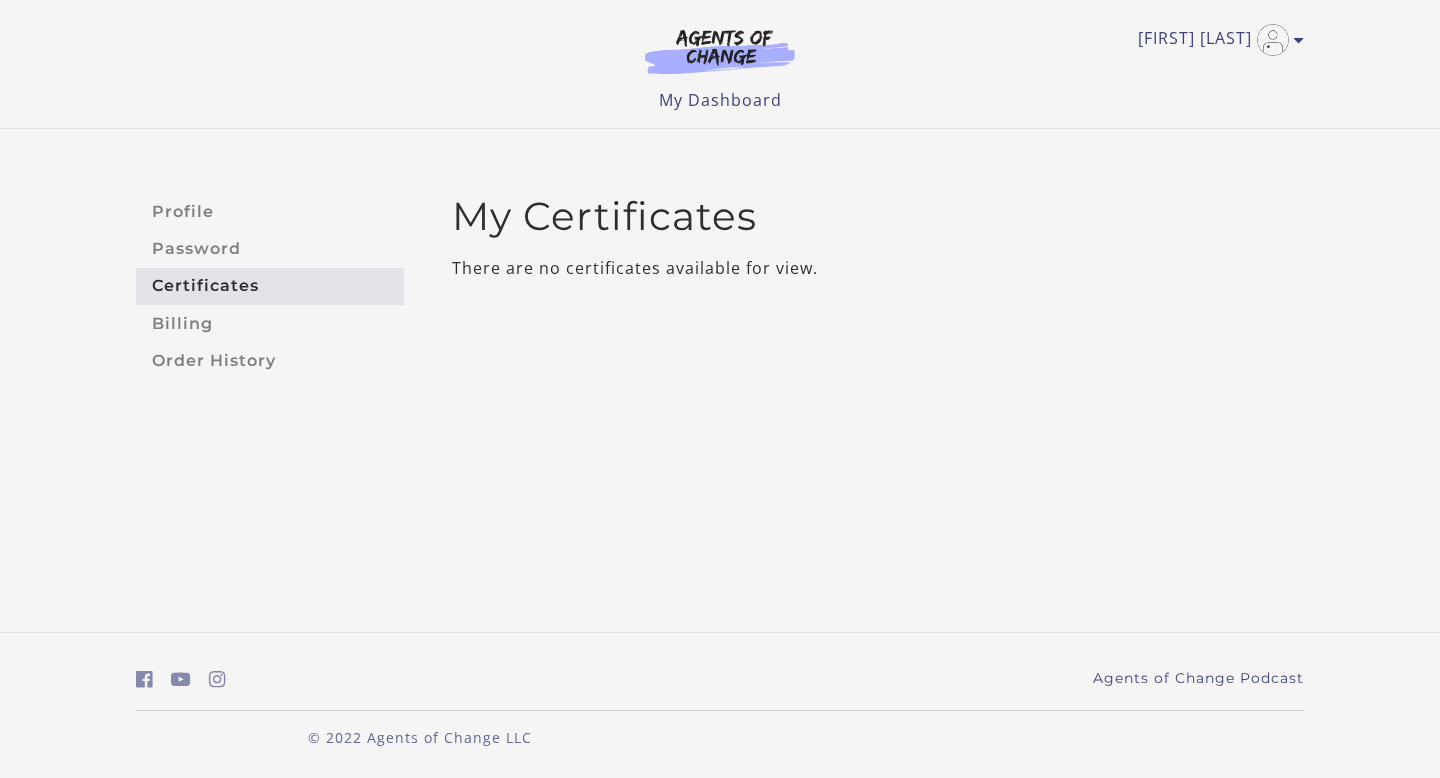 scroll, scrollTop: 0, scrollLeft: 0, axis: both 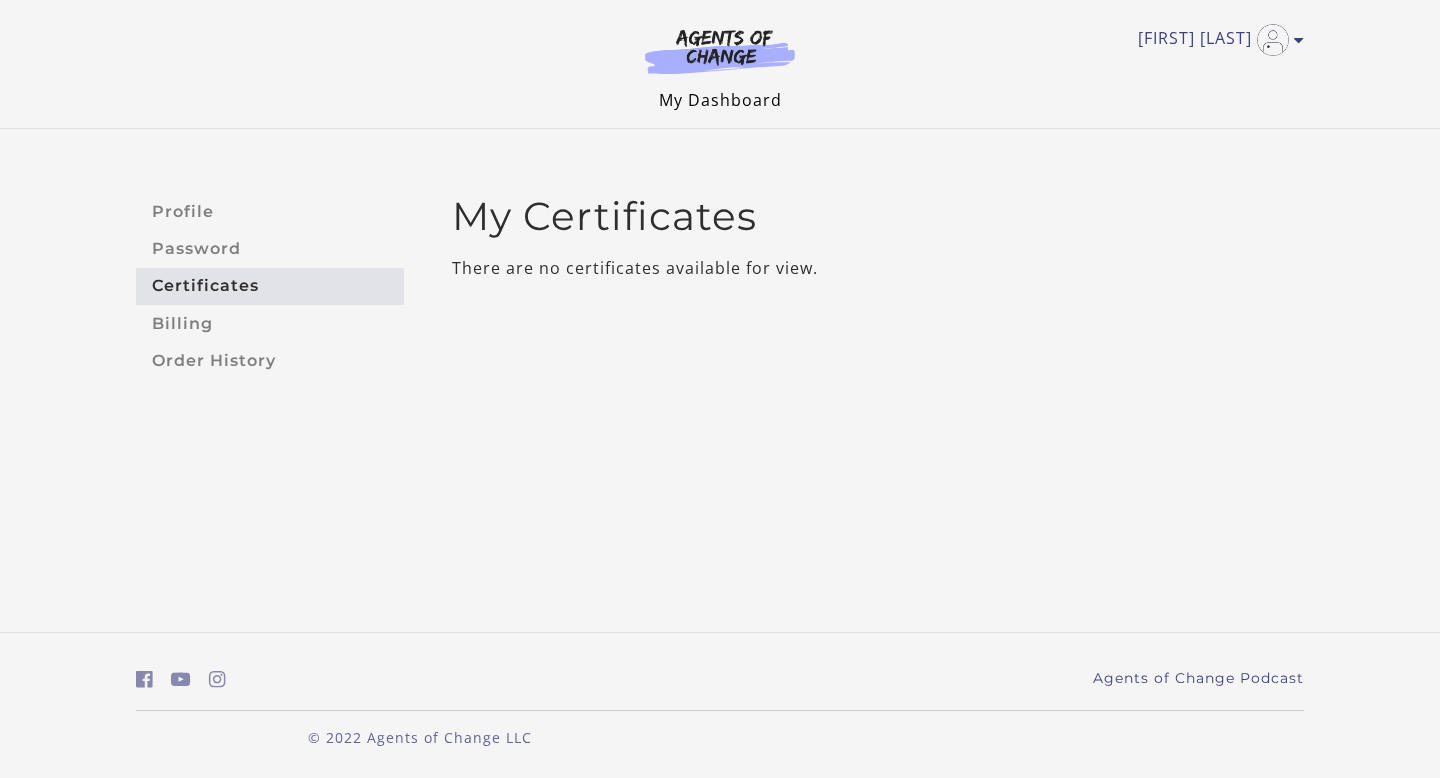 click on "My Dashboard" at bounding box center (720, 100) 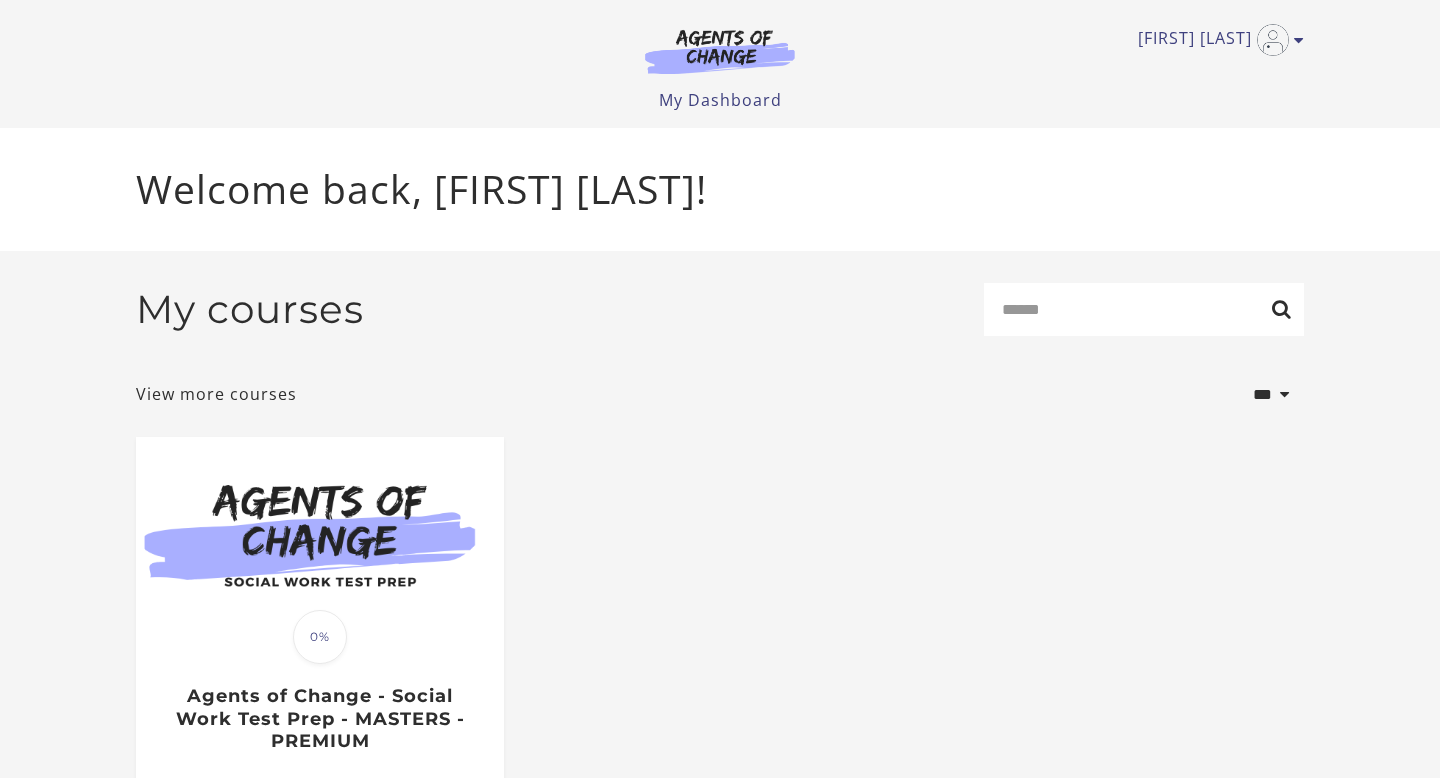 scroll, scrollTop: 0, scrollLeft: 0, axis: both 